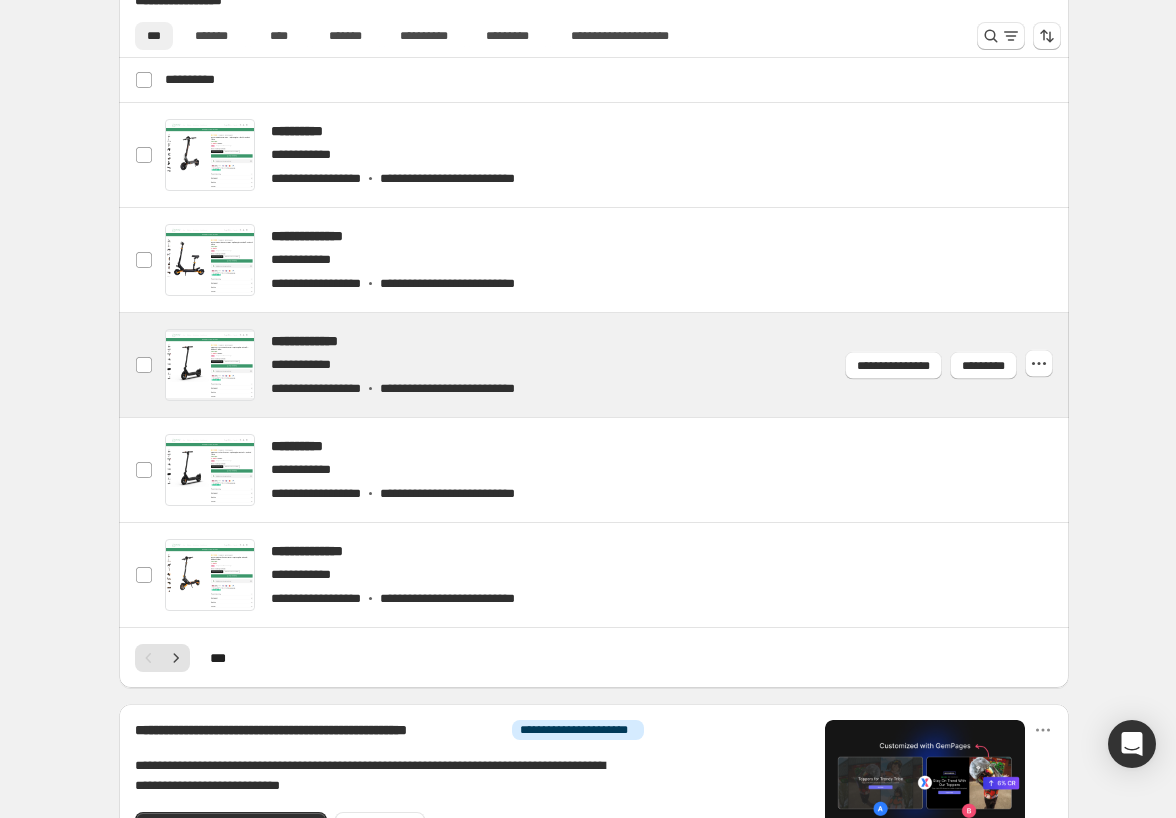 scroll, scrollTop: 600, scrollLeft: 0, axis: vertical 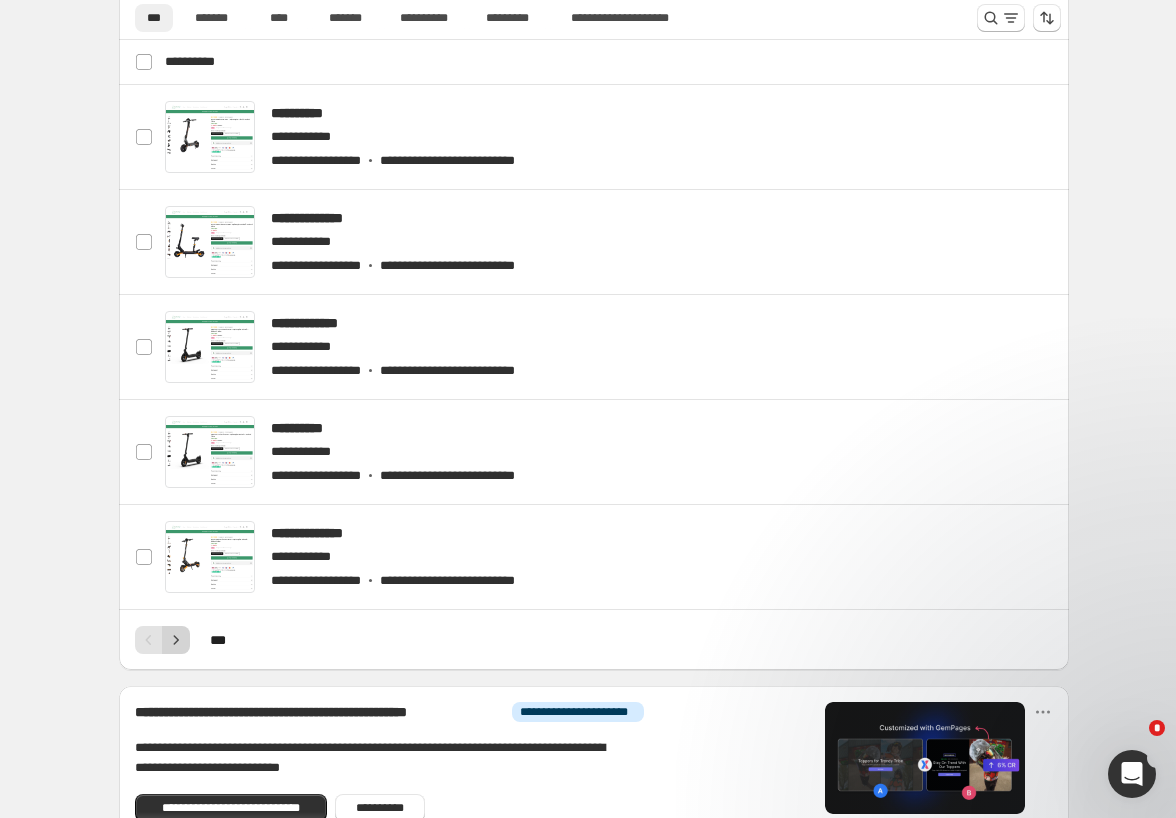 click 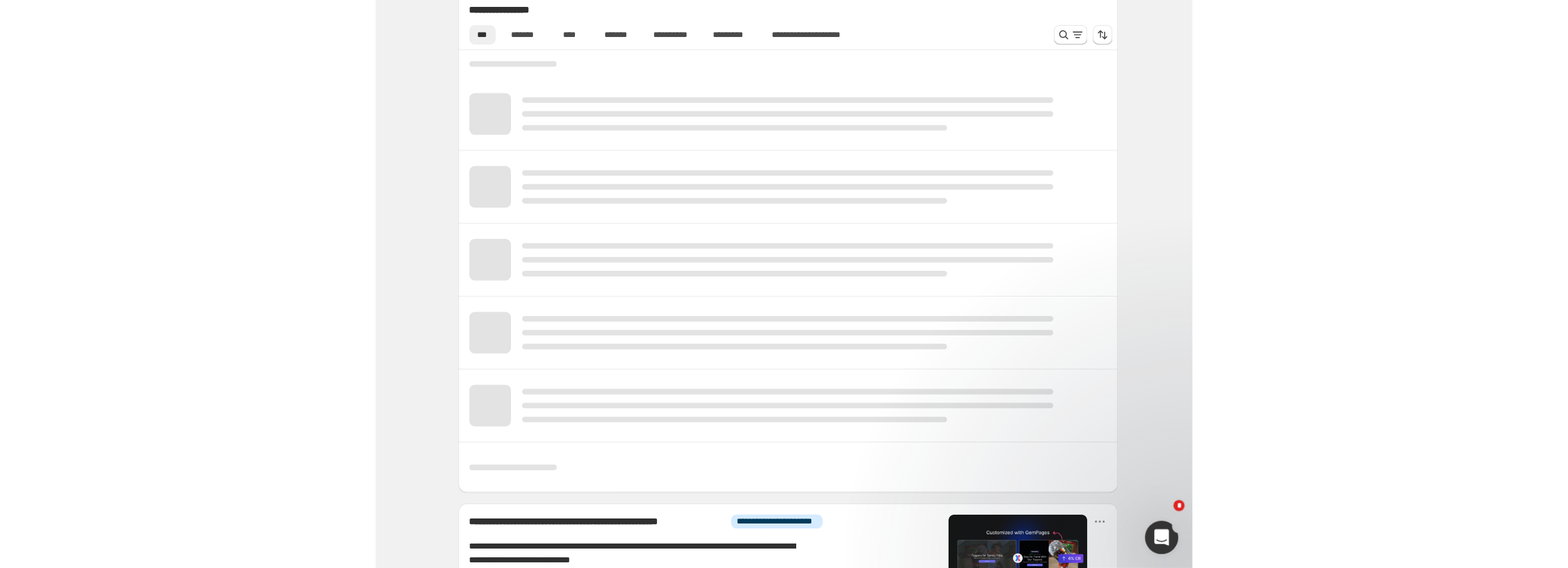 scroll, scrollTop: 349, scrollLeft: 0, axis: vertical 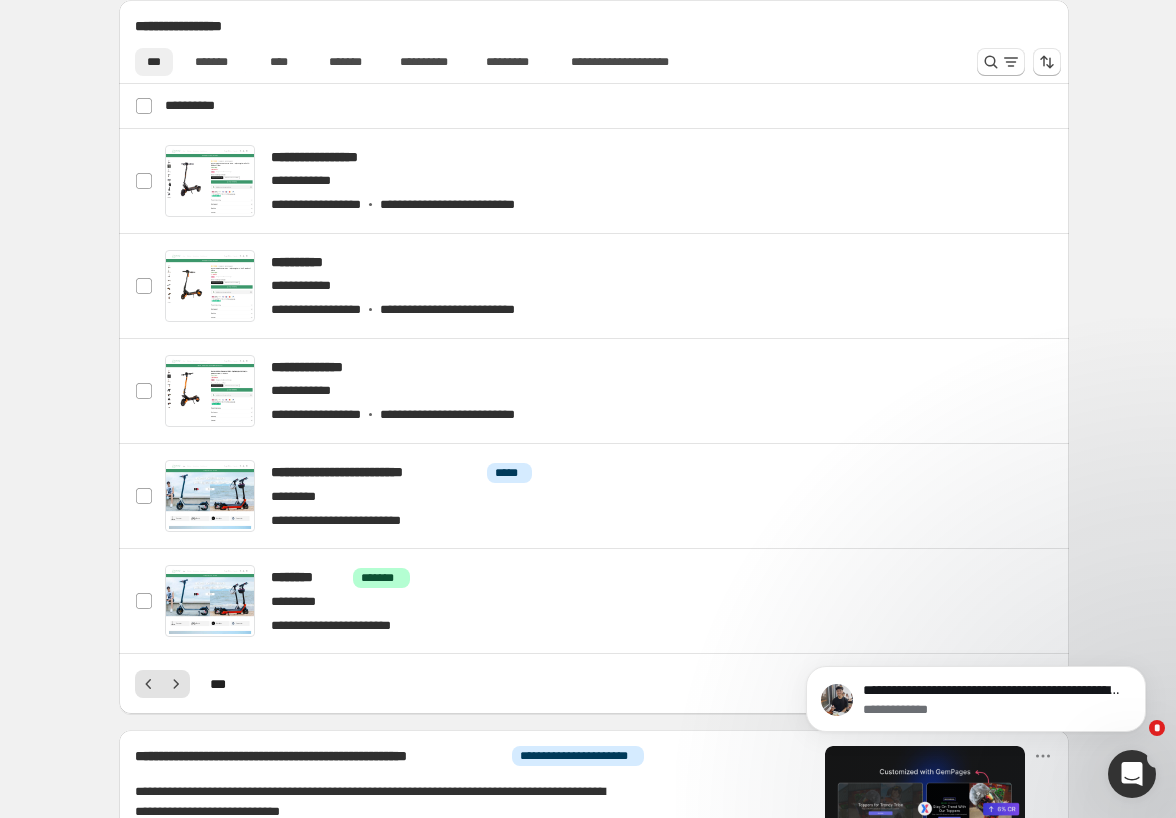 click on "**********" at bounding box center (593, 383) 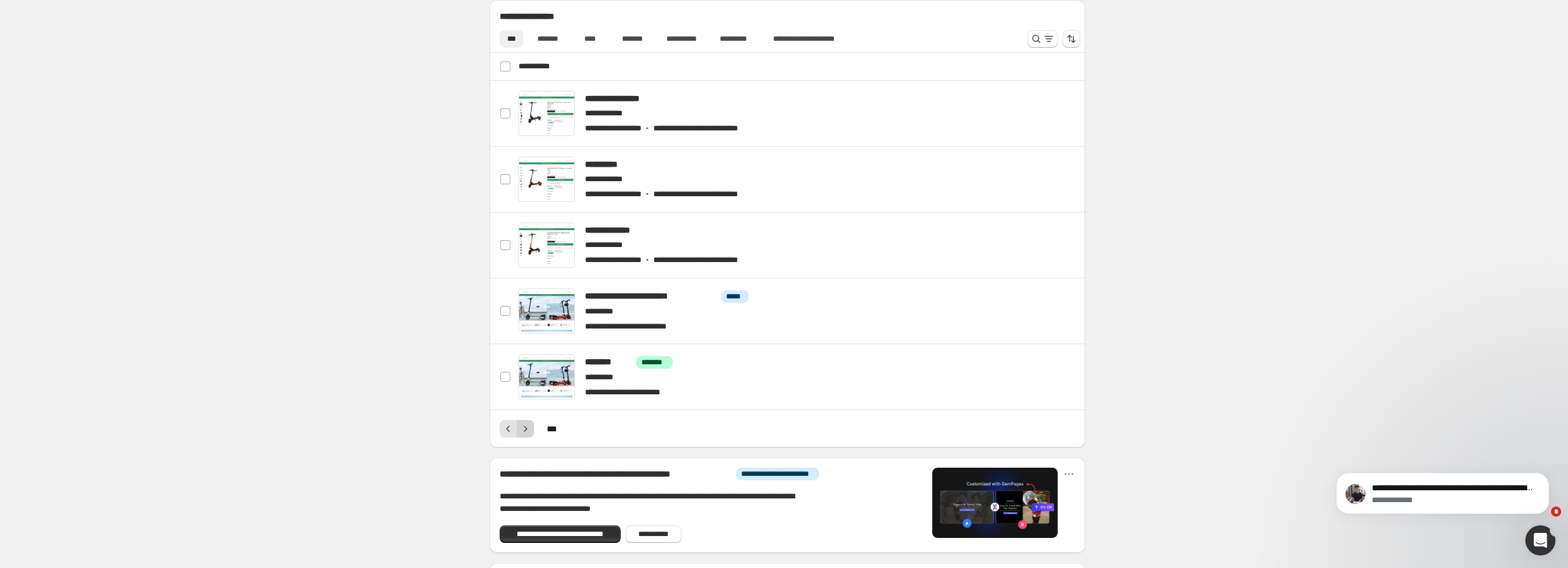 click 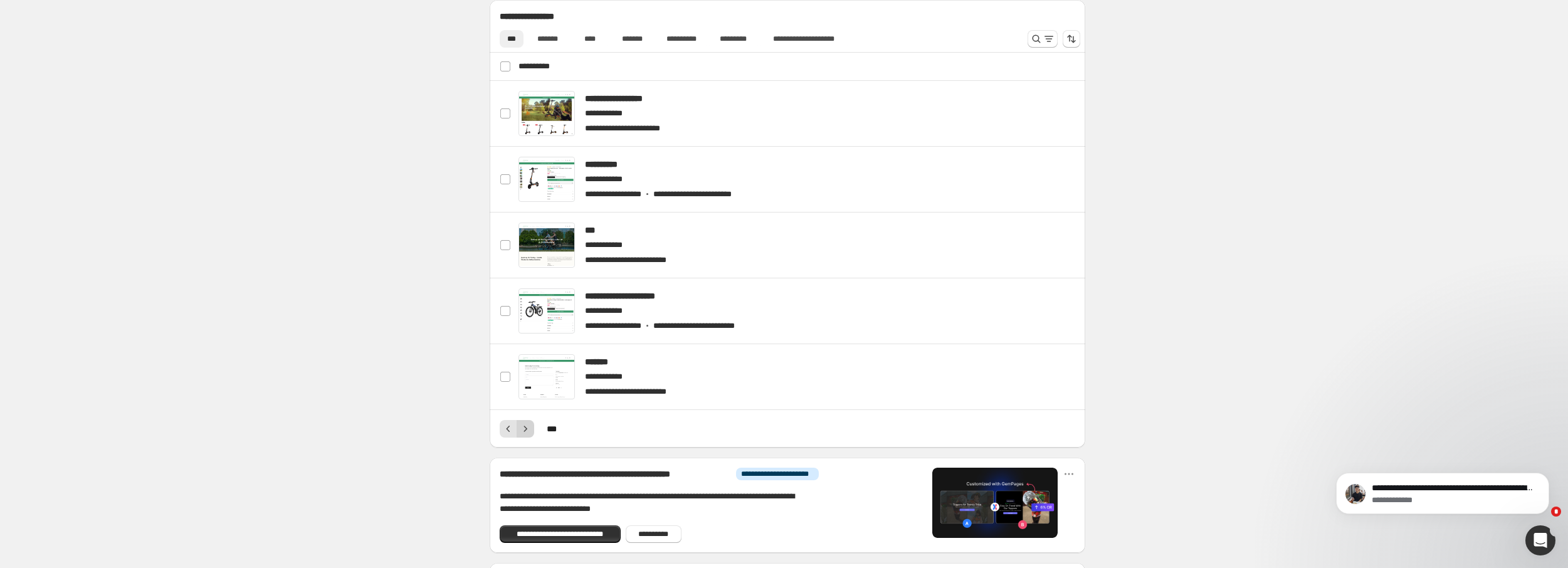 click at bounding box center [525, 429] 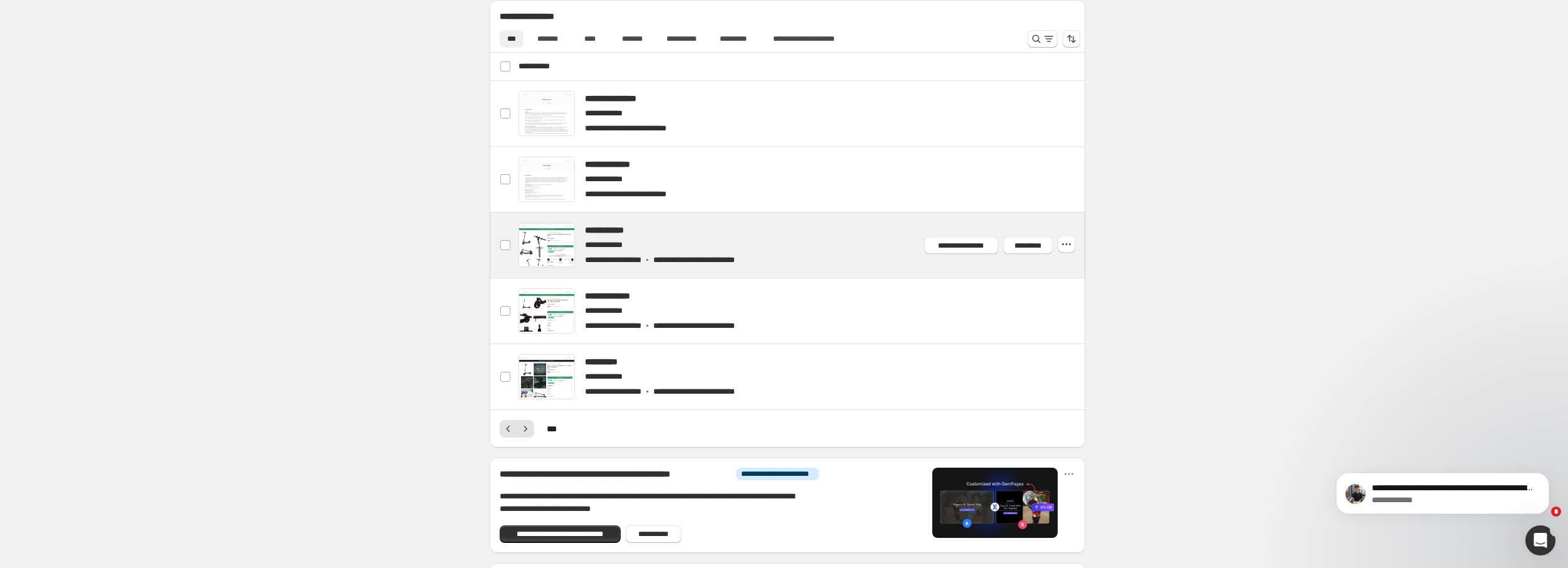 click at bounding box center [802, 245] 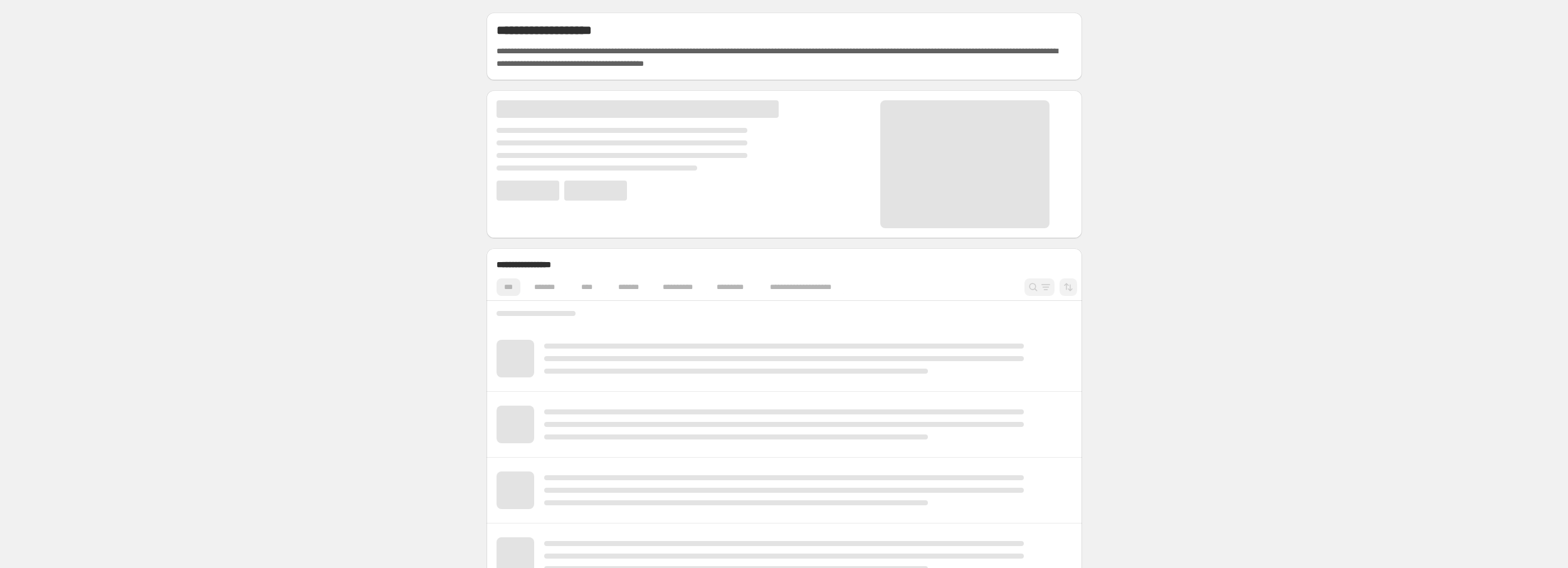 scroll, scrollTop: 0, scrollLeft: 0, axis: both 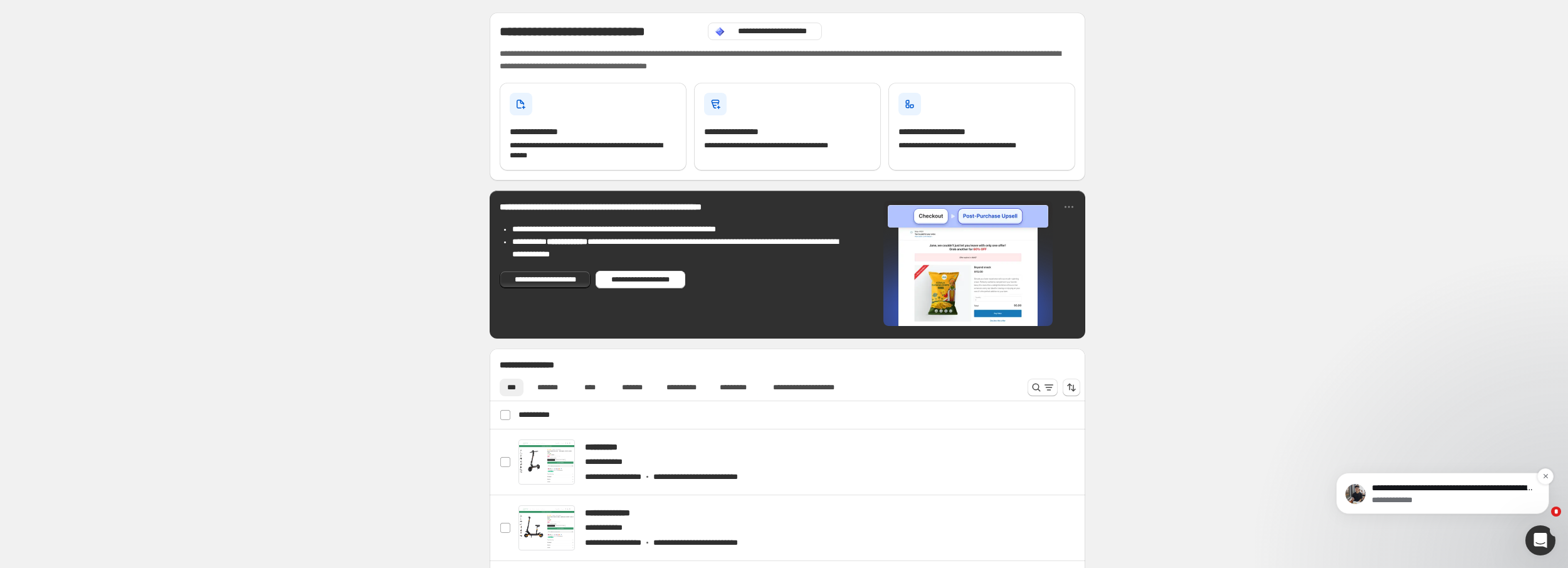 click on "Contact support@example.com for assistance." at bounding box center (1453, 488) 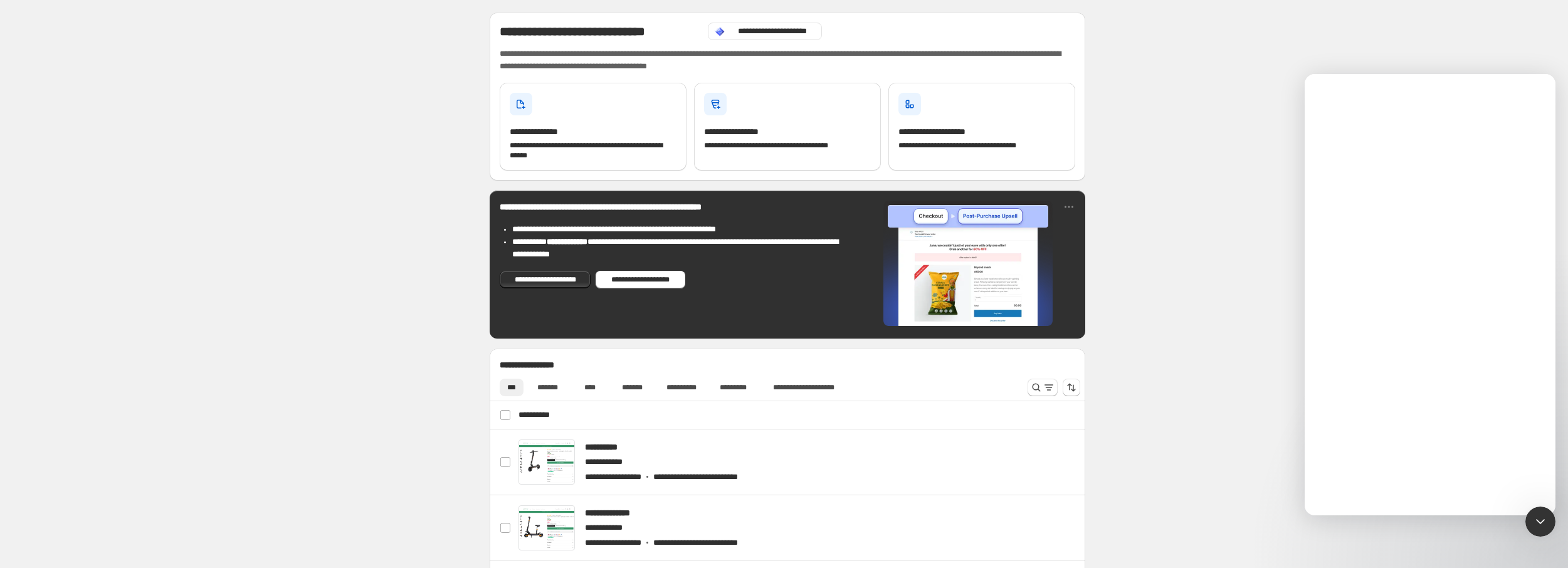 scroll, scrollTop: 0, scrollLeft: 0, axis: both 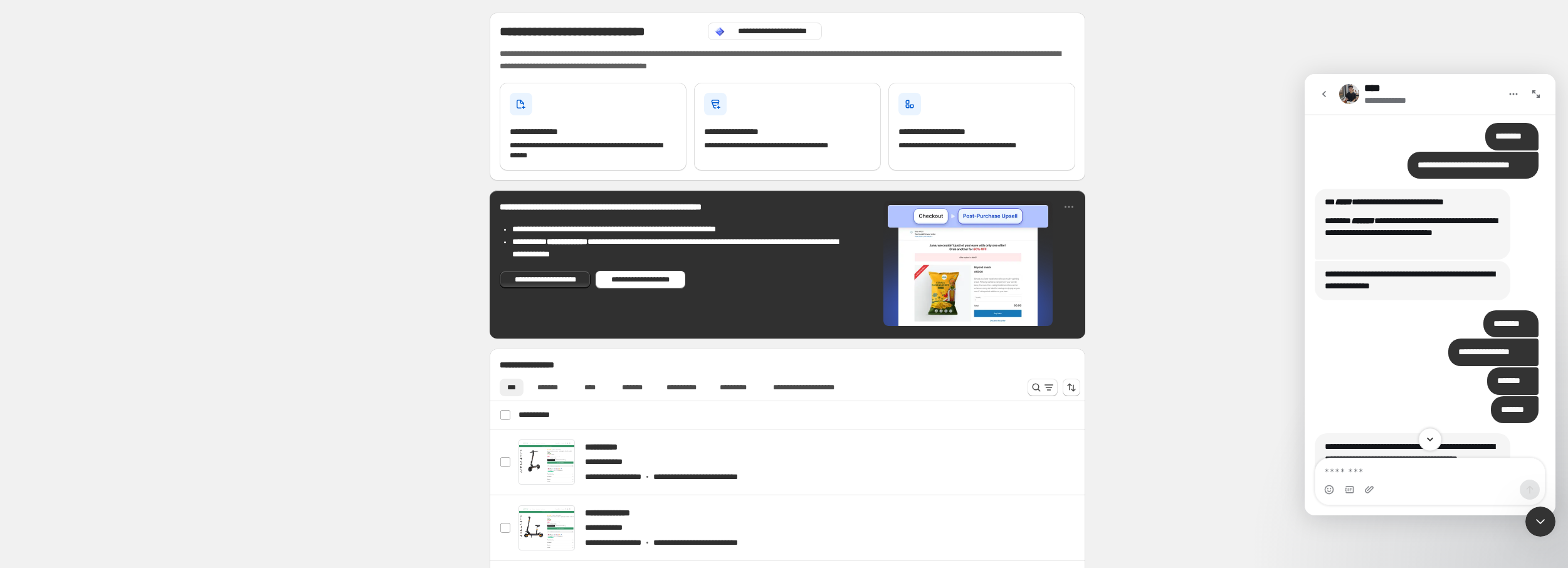 click 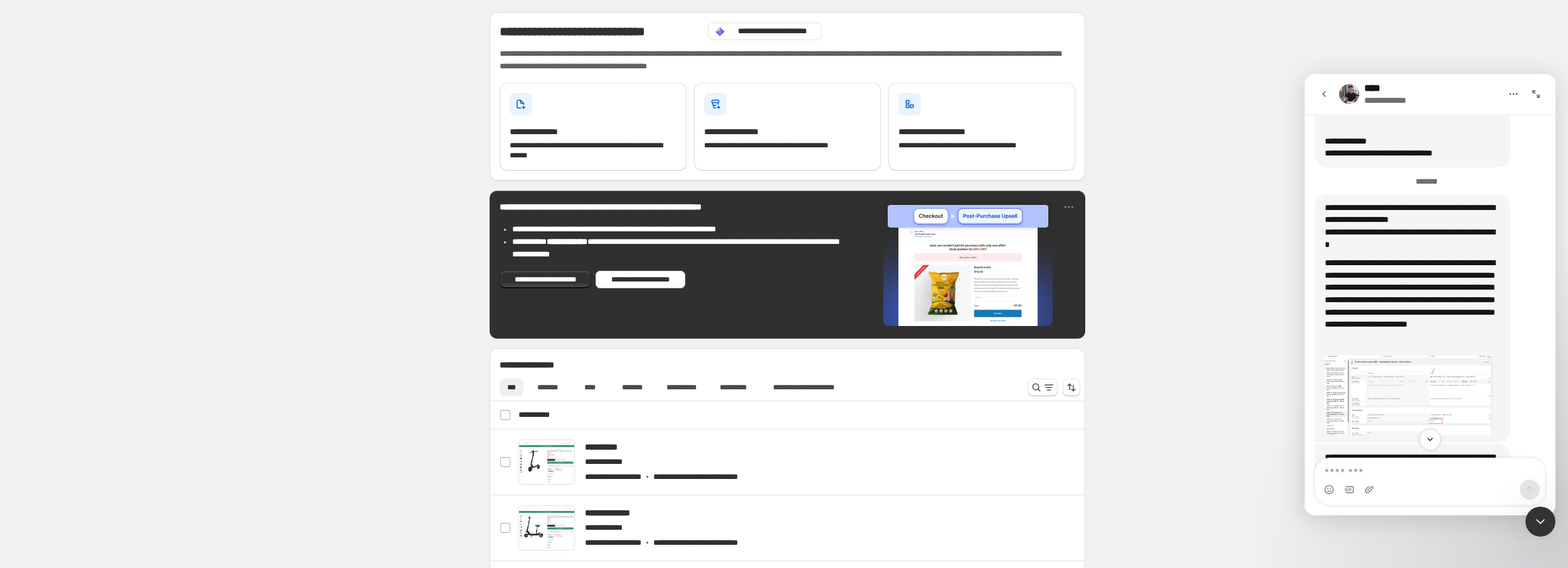 scroll, scrollTop: 2708, scrollLeft: 0, axis: vertical 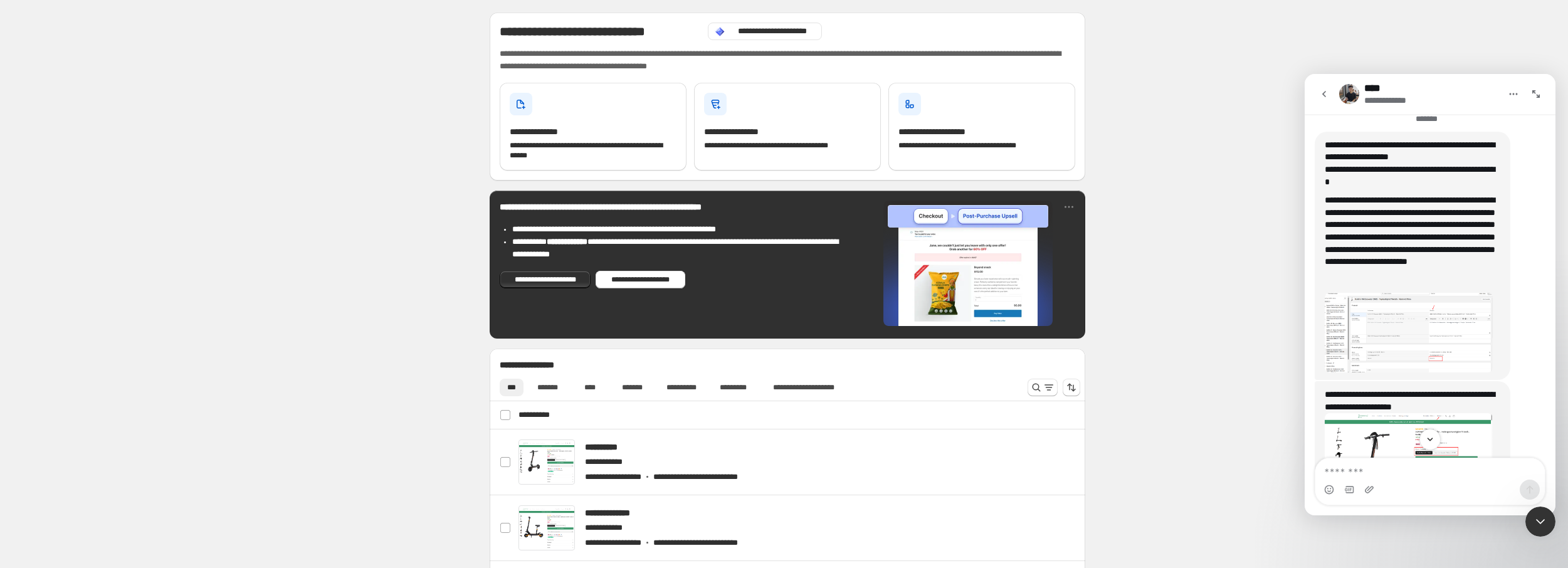 click at bounding box center [1409, 332] 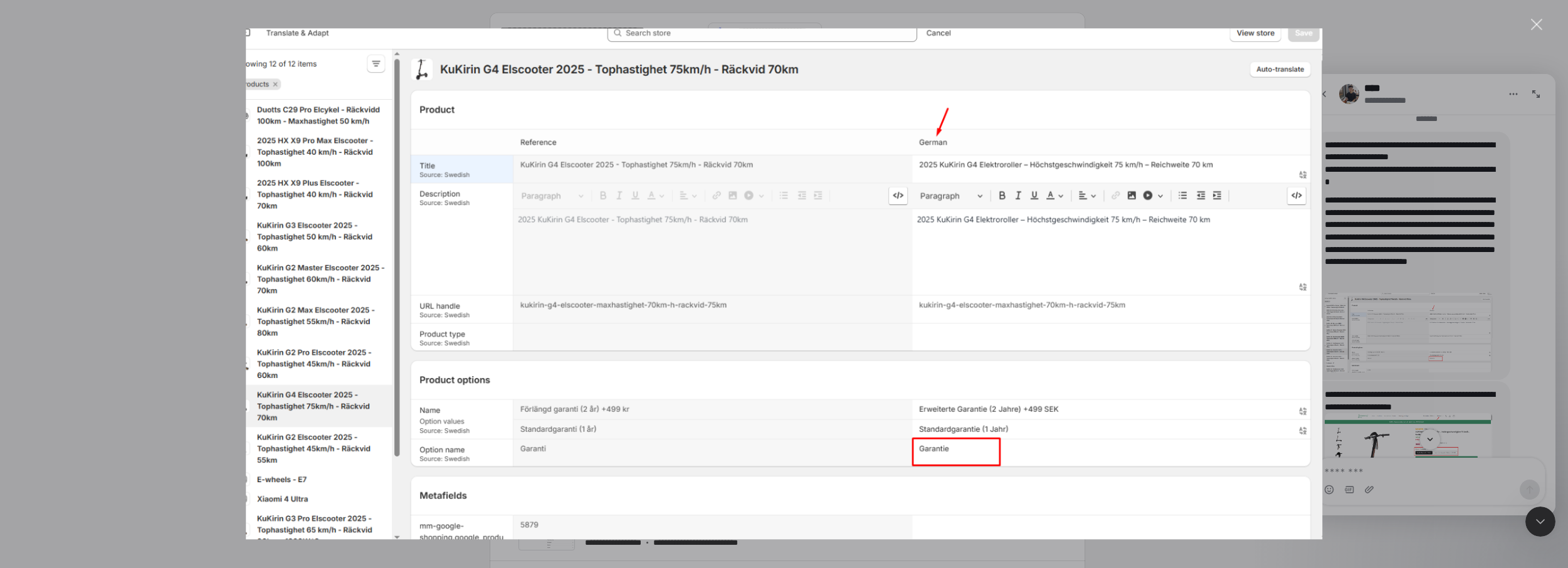 scroll, scrollTop: 0, scrollLeft: 0, axis: both 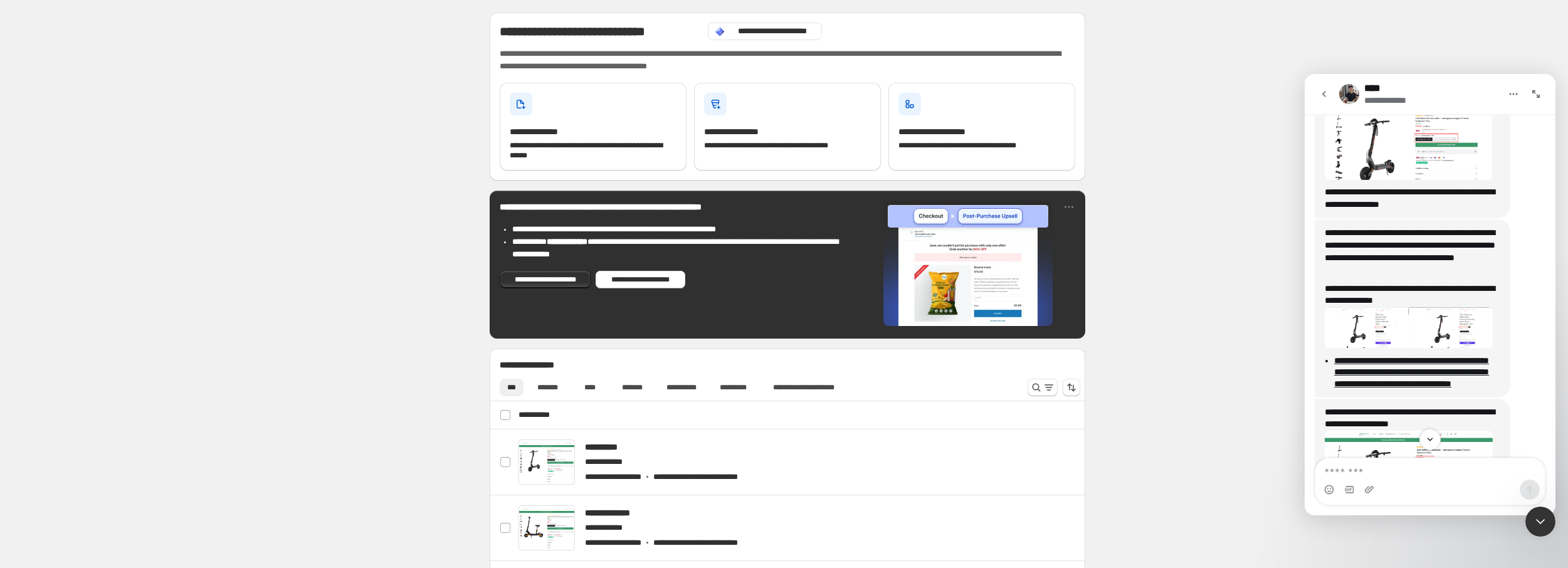 click at bounding box center (1409, 328) 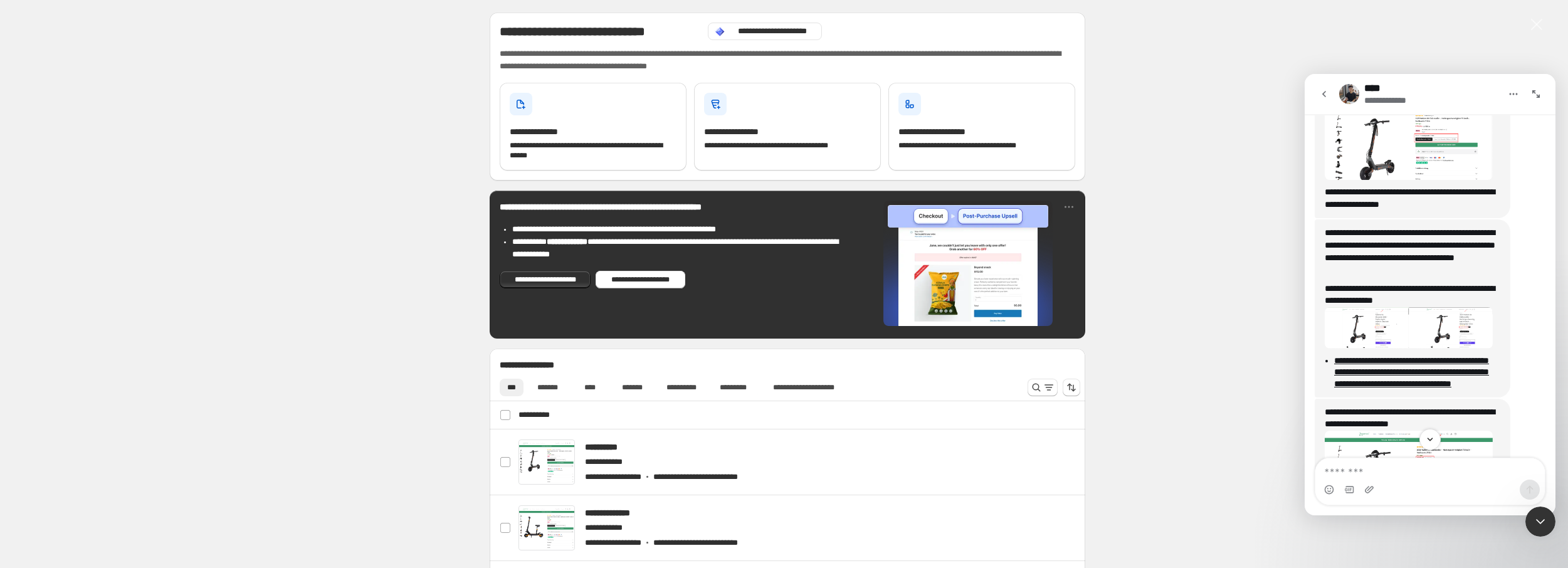 scroll, scrollTop: 0, scrollLeft: 0, axis: both 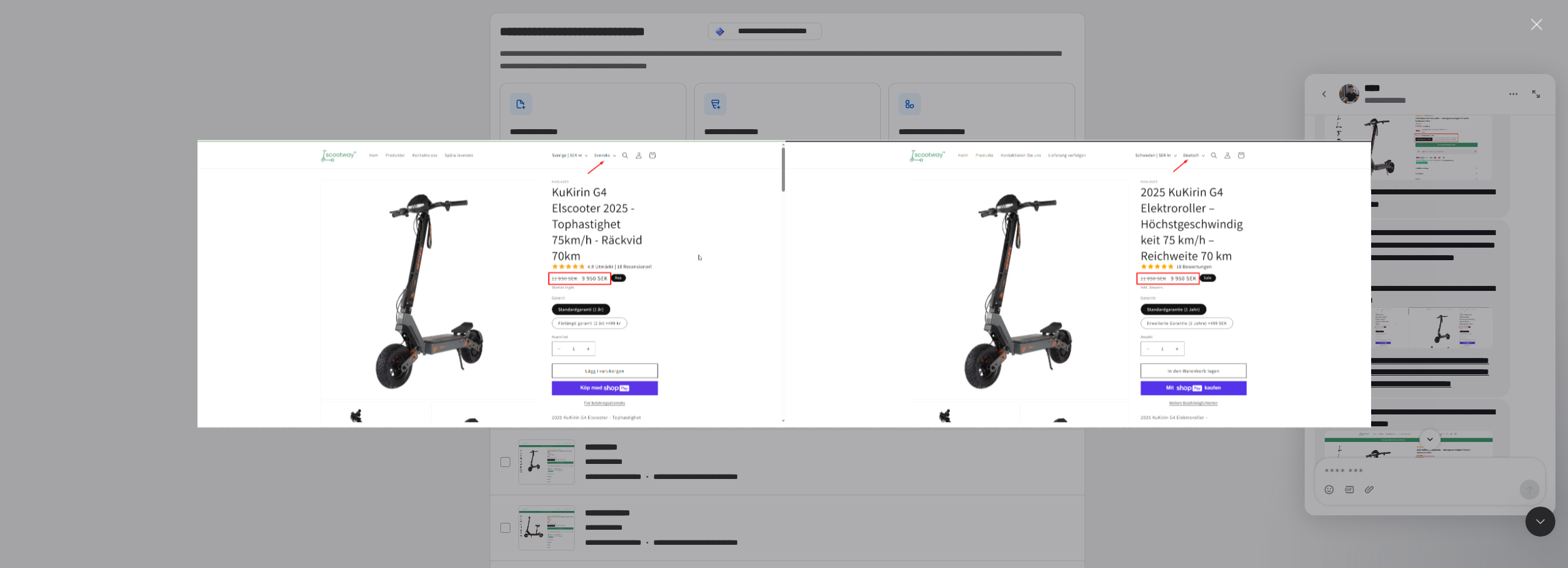 click at bounding box center (784, 284) 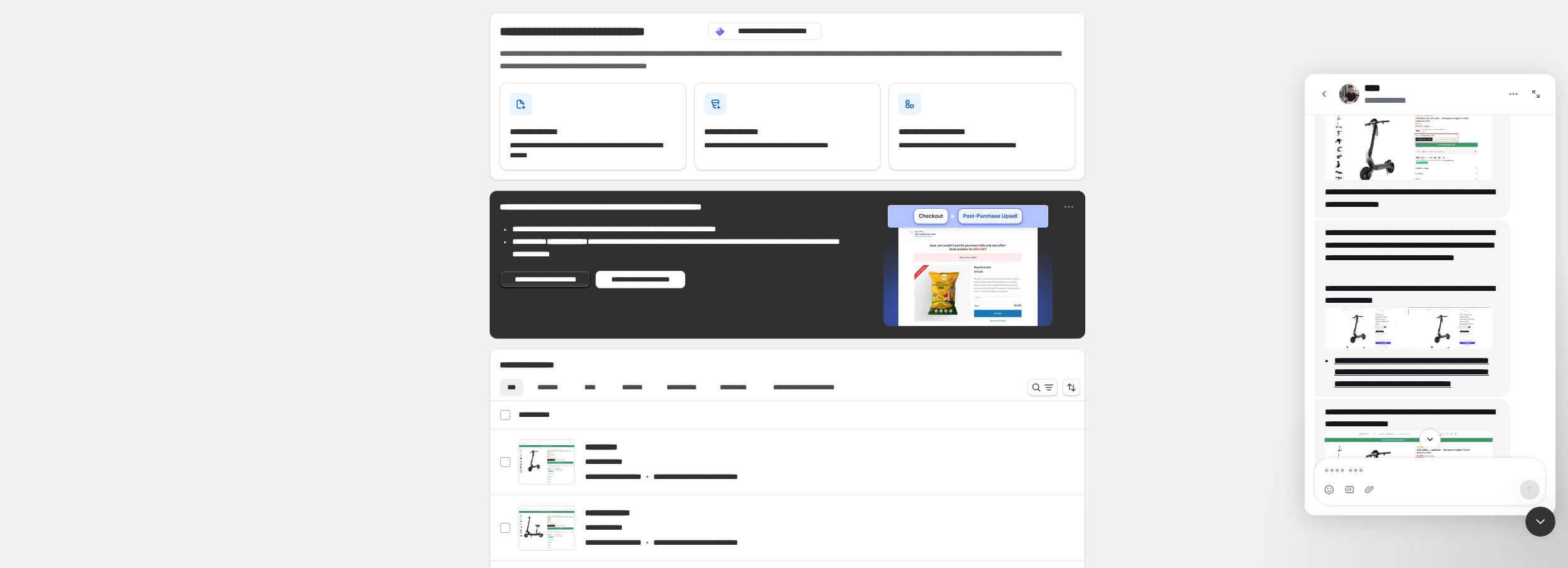 click at bounding box center (1409, 328) 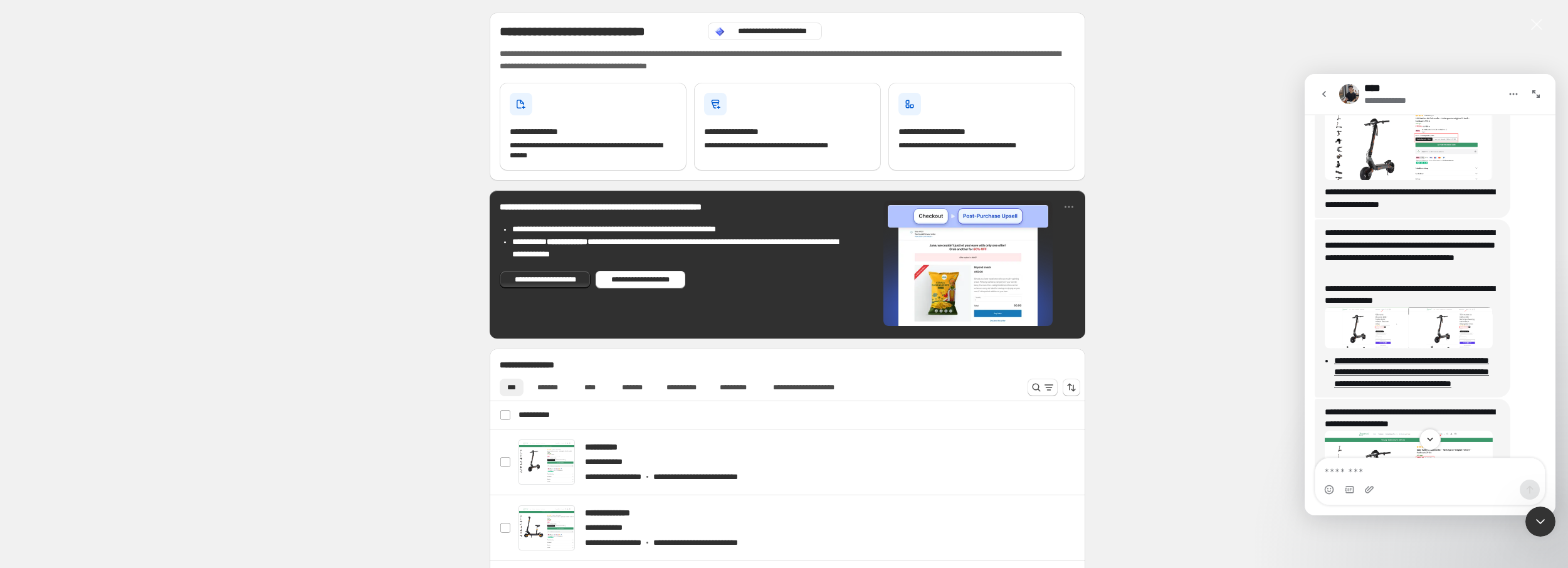scroll, scrollTop: 0, scrollLeft: 0, axis: both 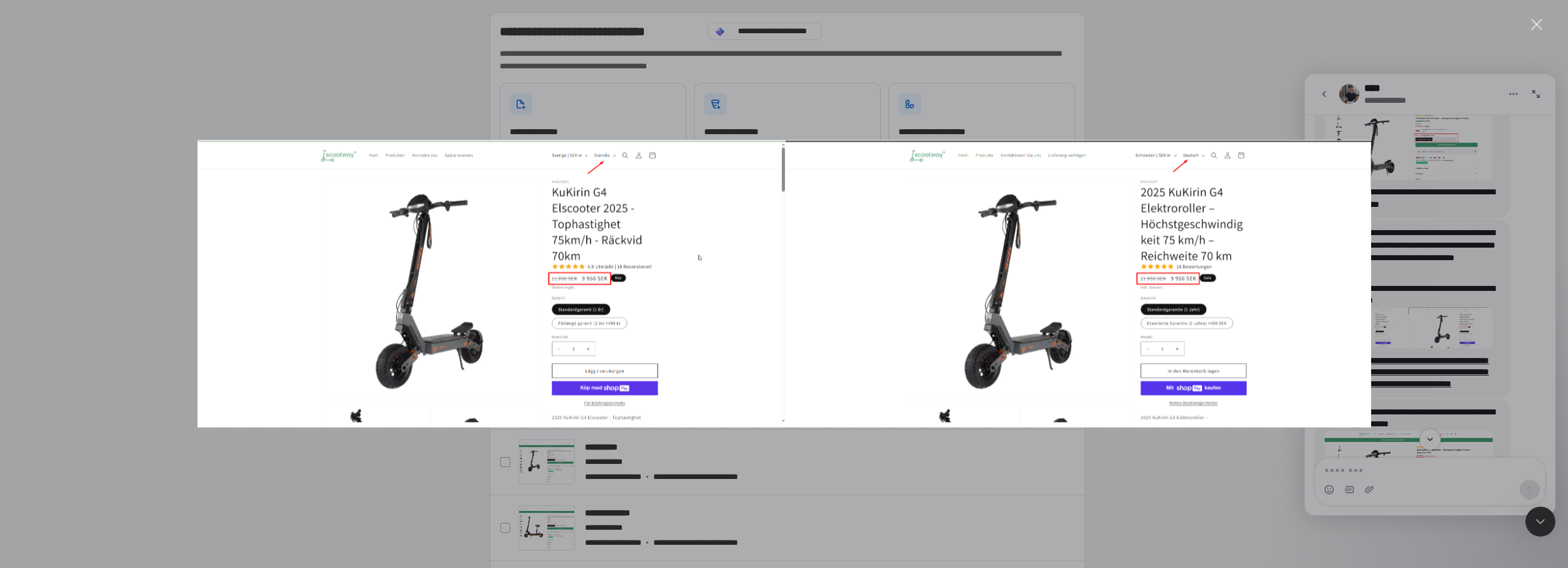 click at bounding box center (784, 284) 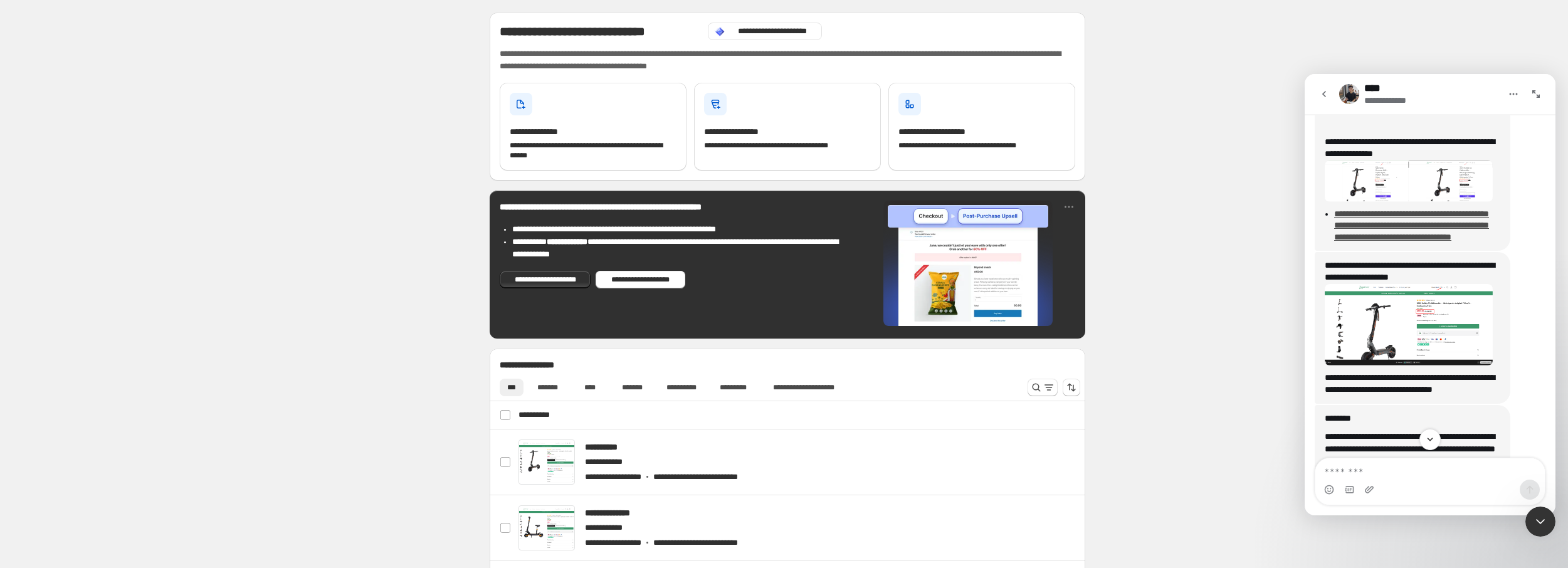 scroll, scrollTop: 3210, scrollLeft: 0, axis: vertical 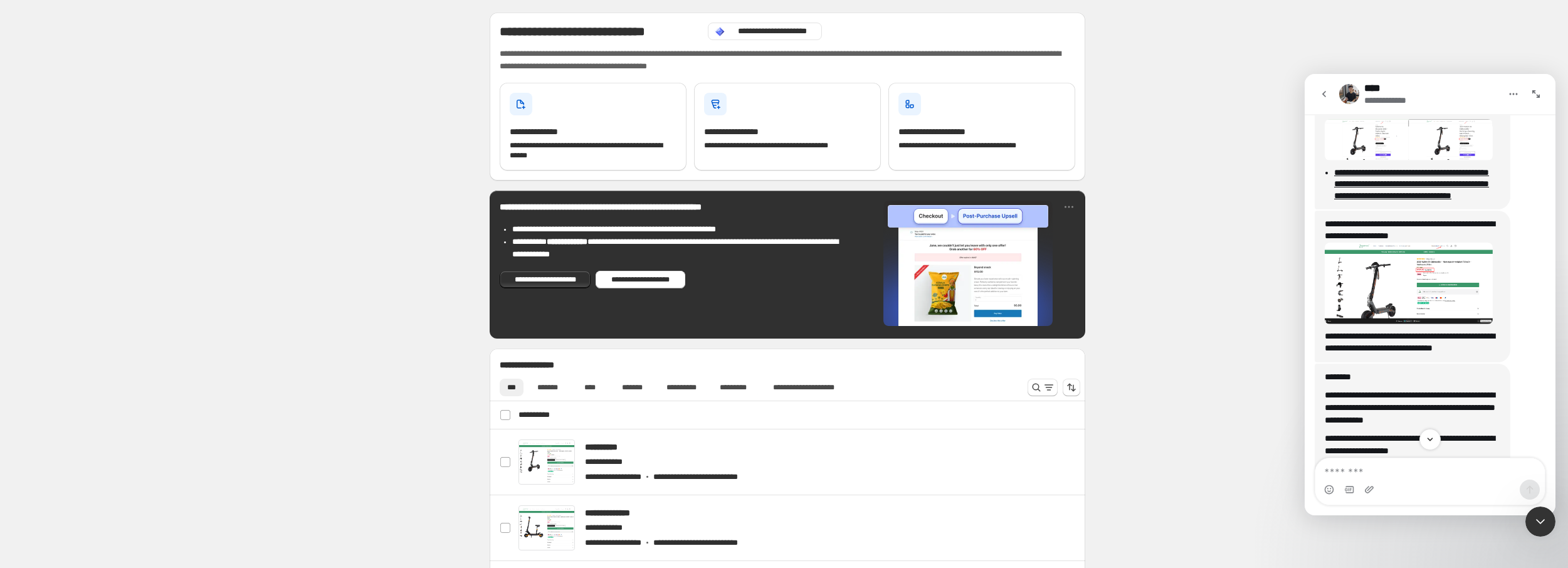 click at bounding box center (1409, 283) 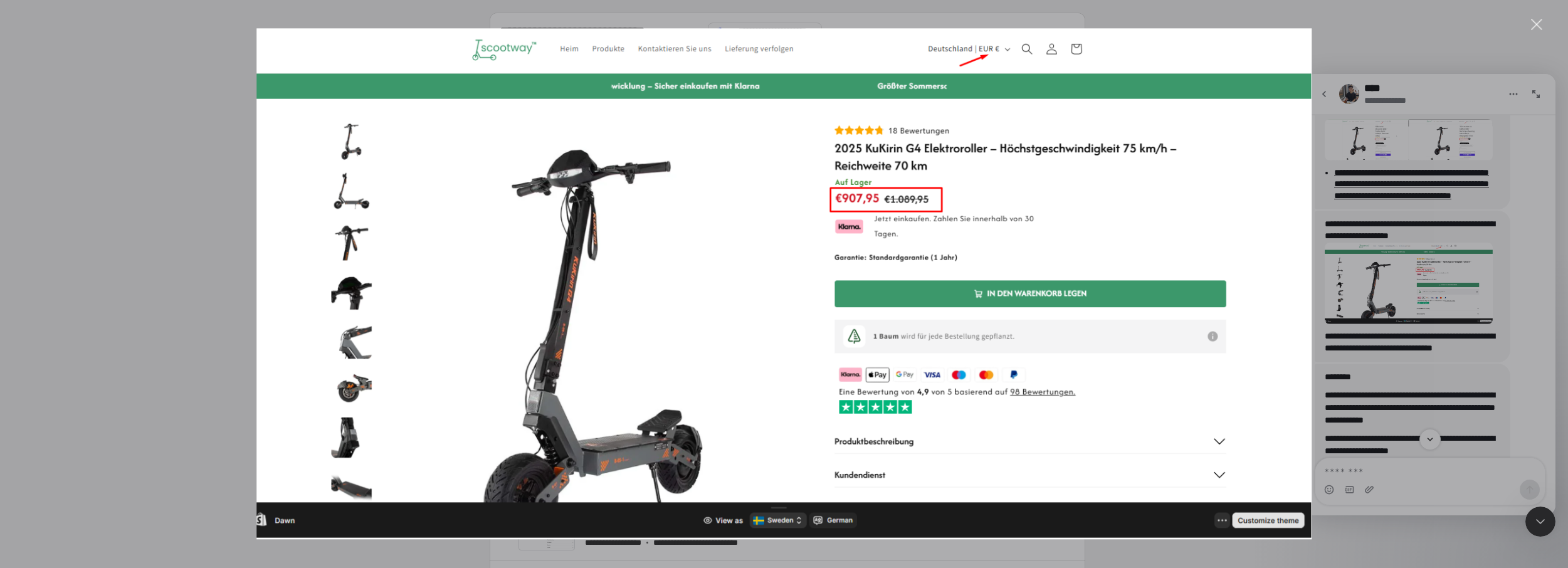 scroll, scrollTop: 0, scrollLeft: 0, axis: both 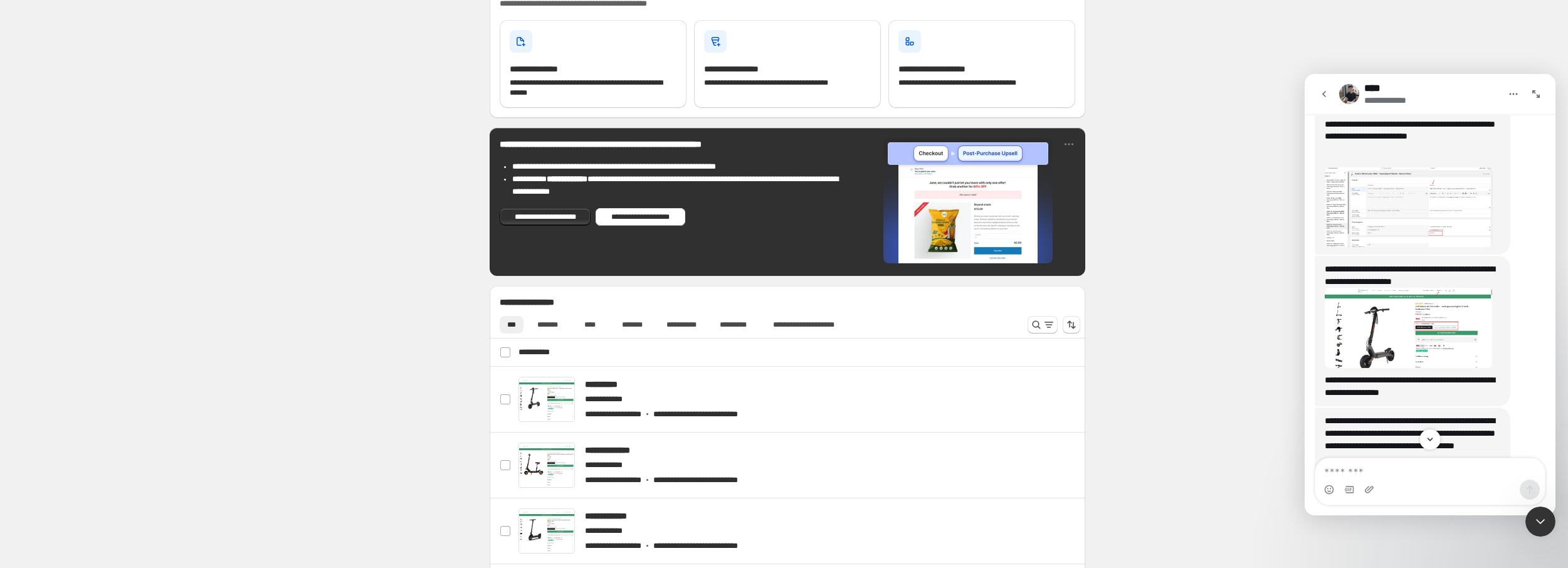 click at bounding box center [1409, 207] 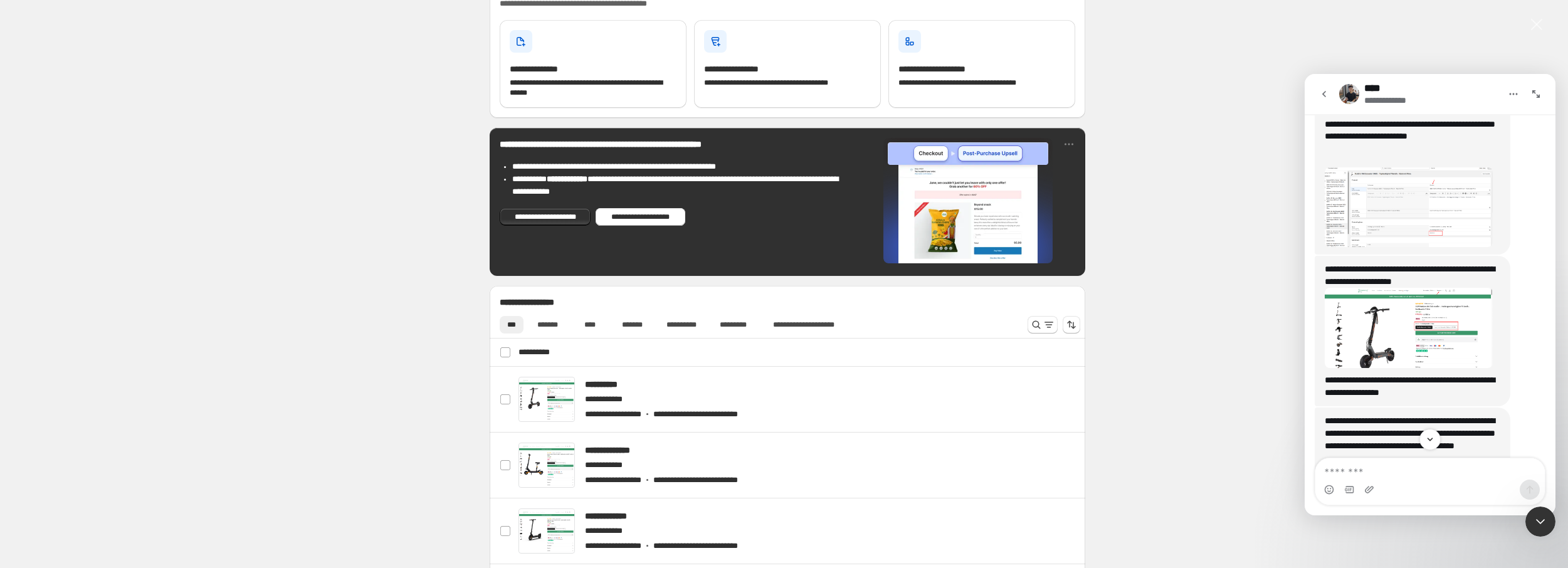 drag, startPoint x: 1407, startPoint y: 233, endPoint x: 1418, endPoint y: 213, distance: 22.82542 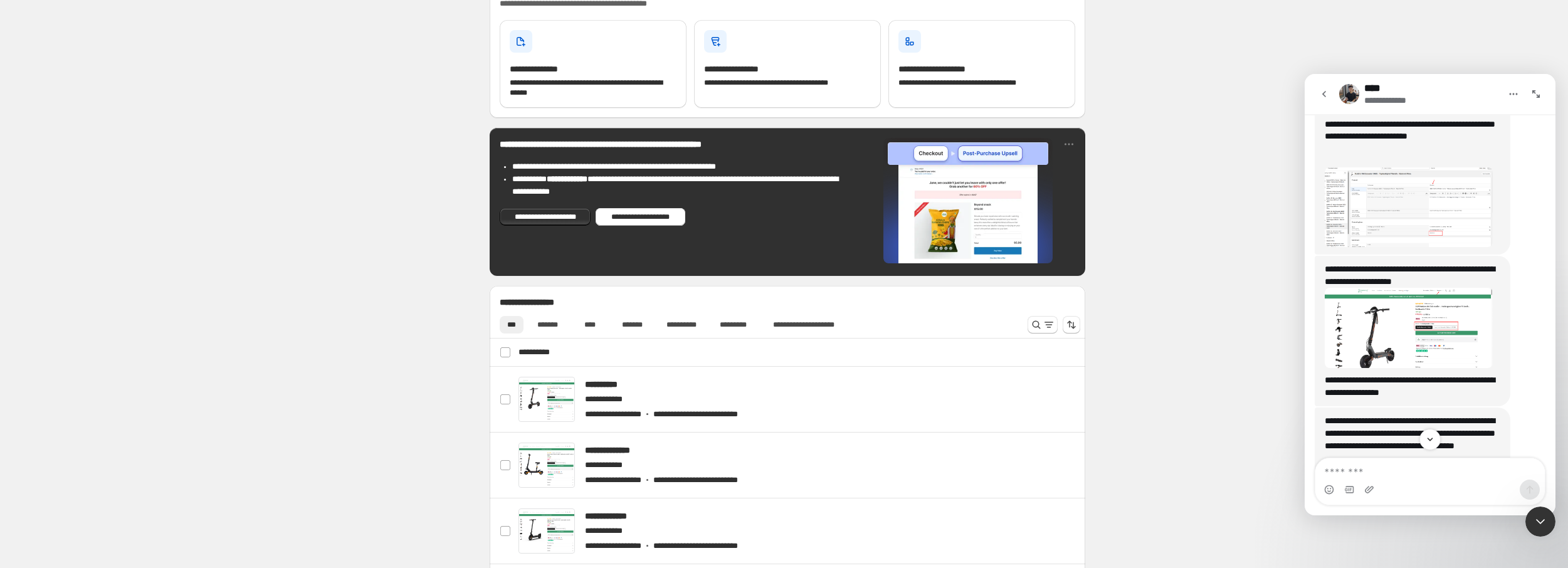 click at bounding box center [1409, 207] 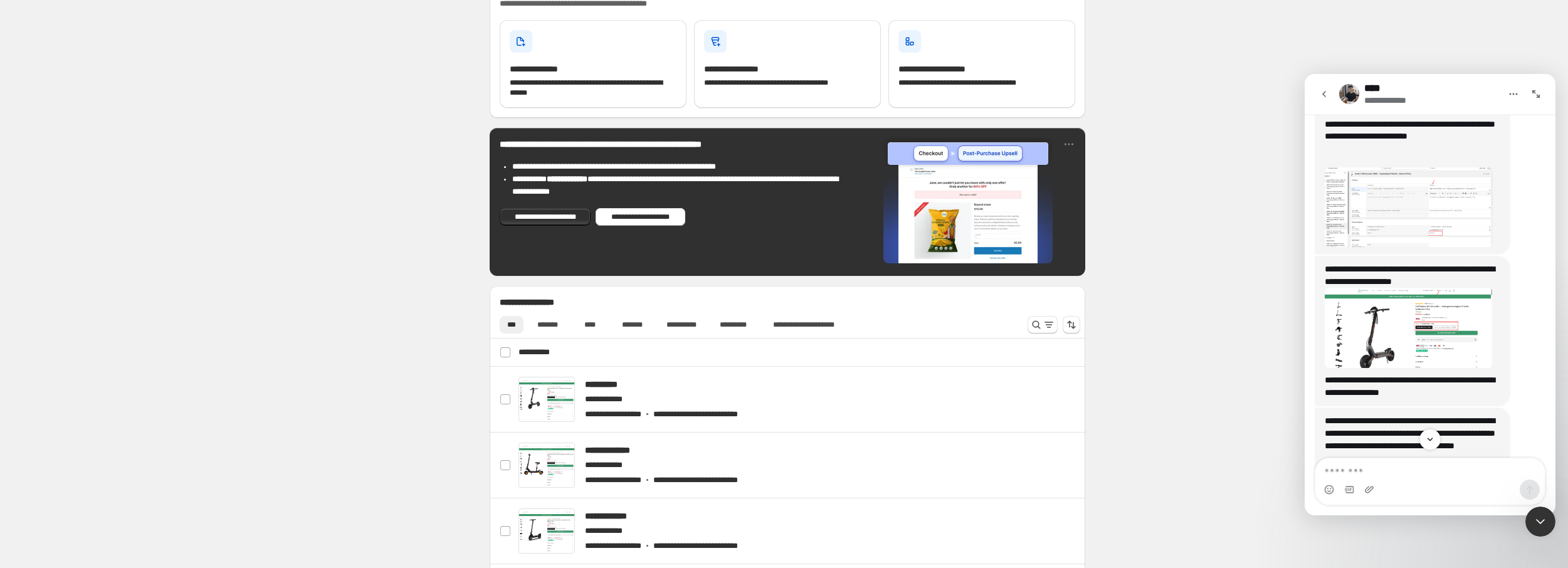 click at bounding box center (1409, 207) 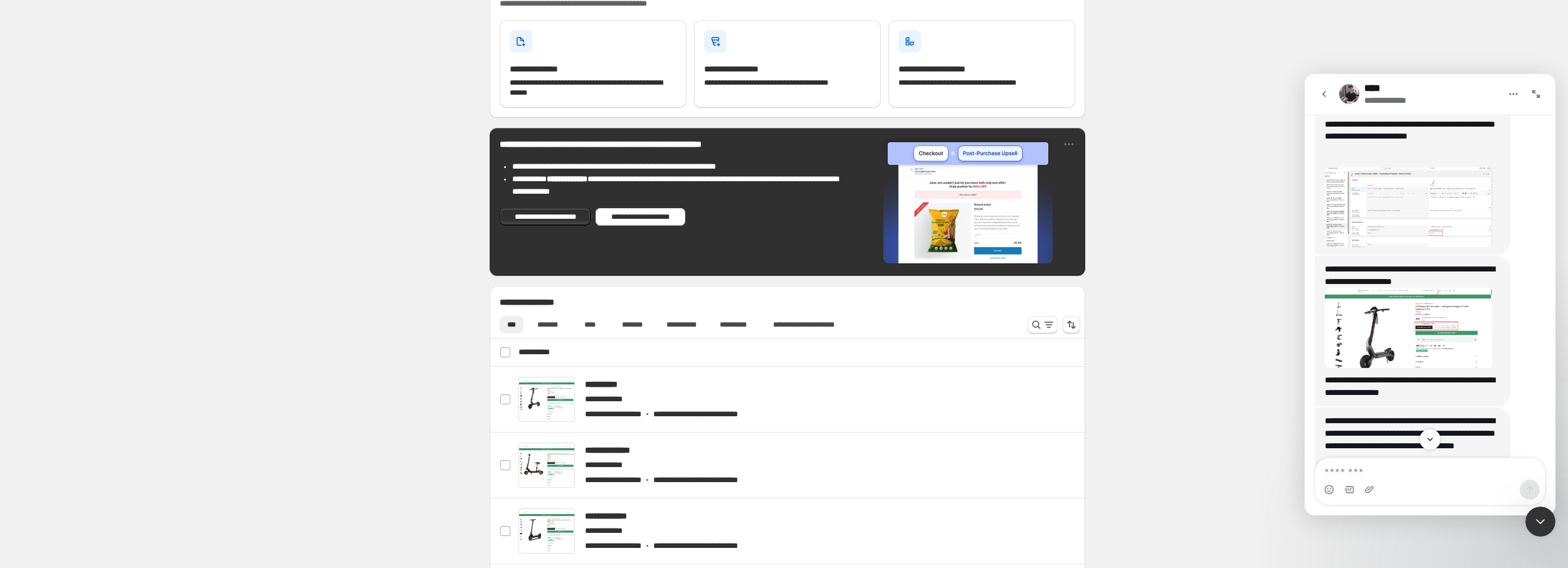 scroll, scrollTop: 0, scrollLeft: 0, axis: both 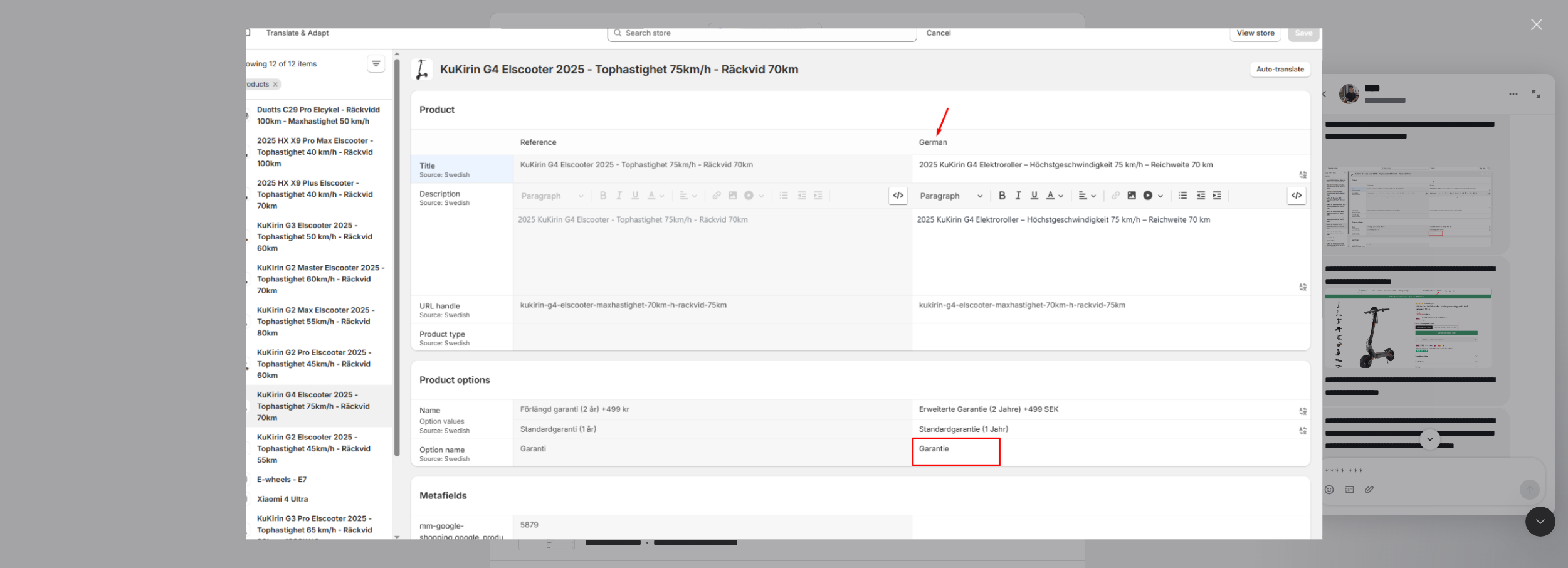 click at bounding box center (784, 284) 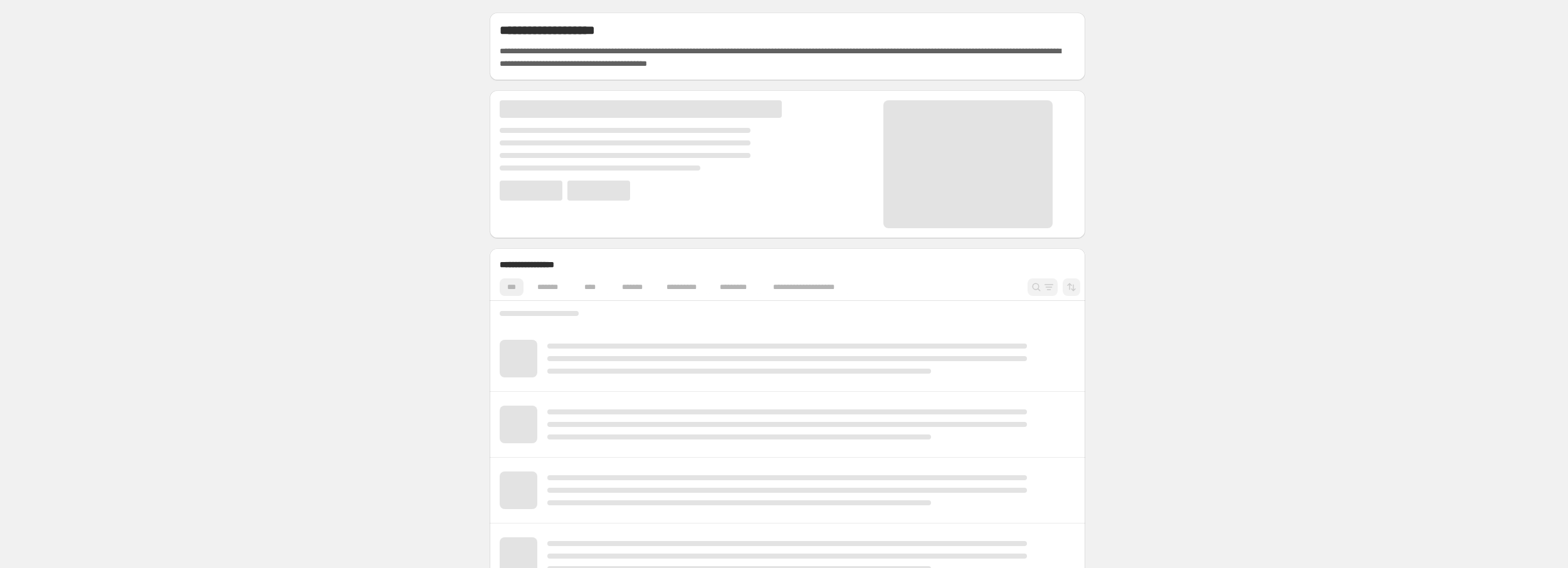 scroll, scrollTop: 0, scrollLeft: 0, axis: both 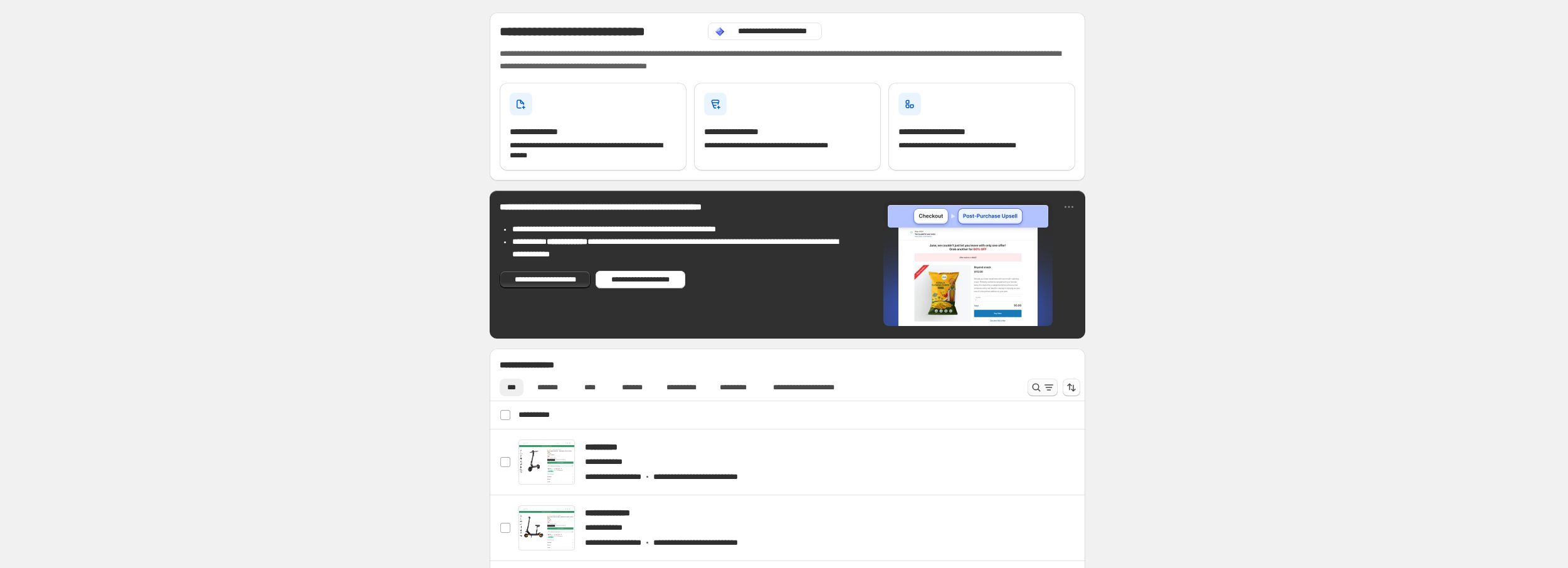 click 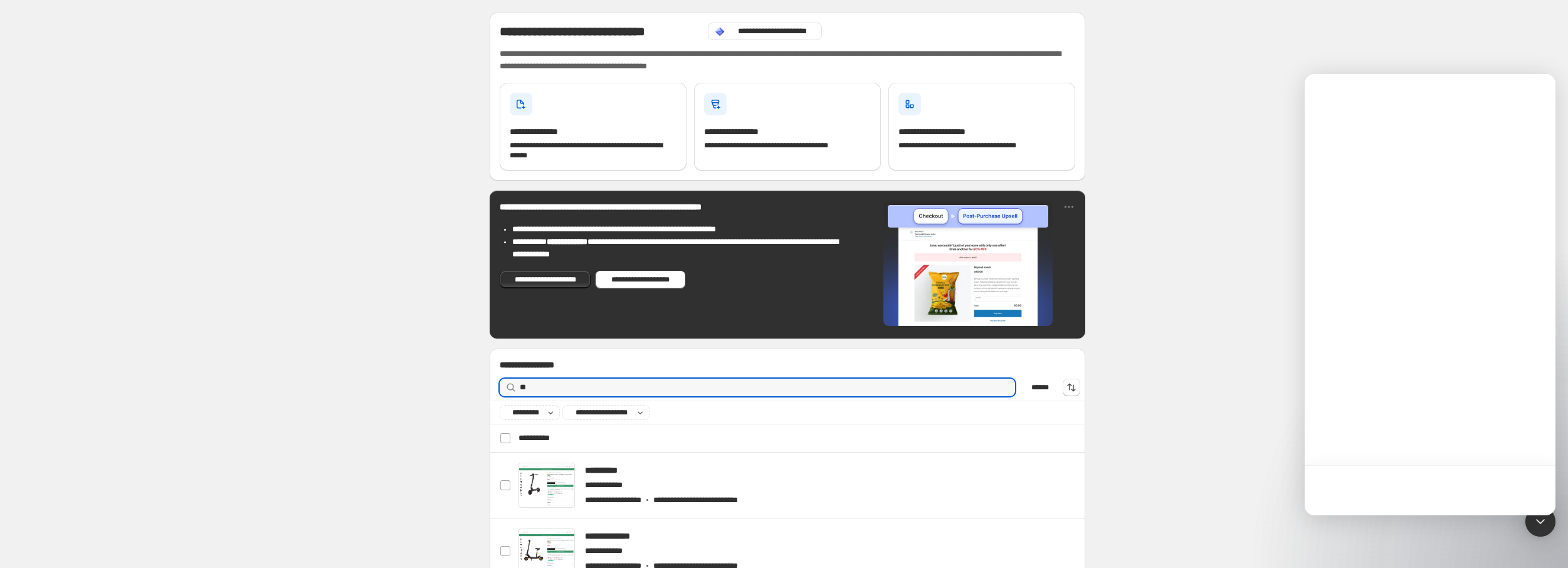 scroll, scrollTop: 0, scrollLeft: 0, axis: both 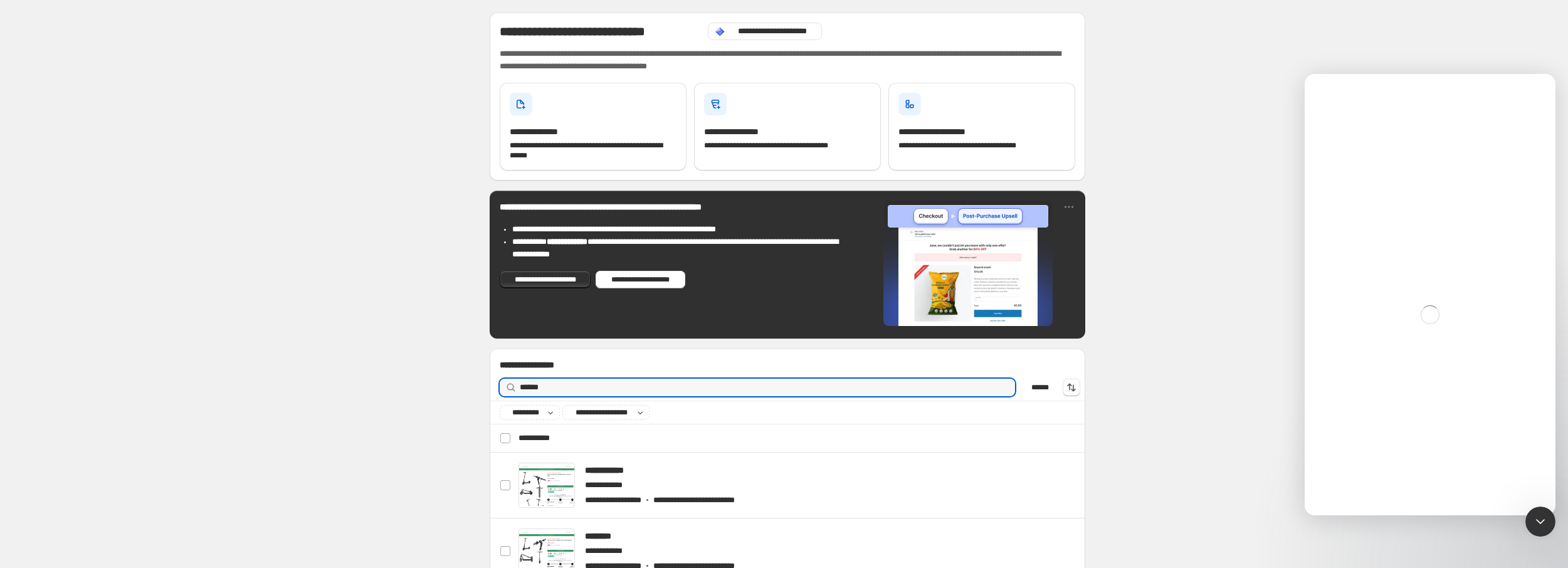type on "******" 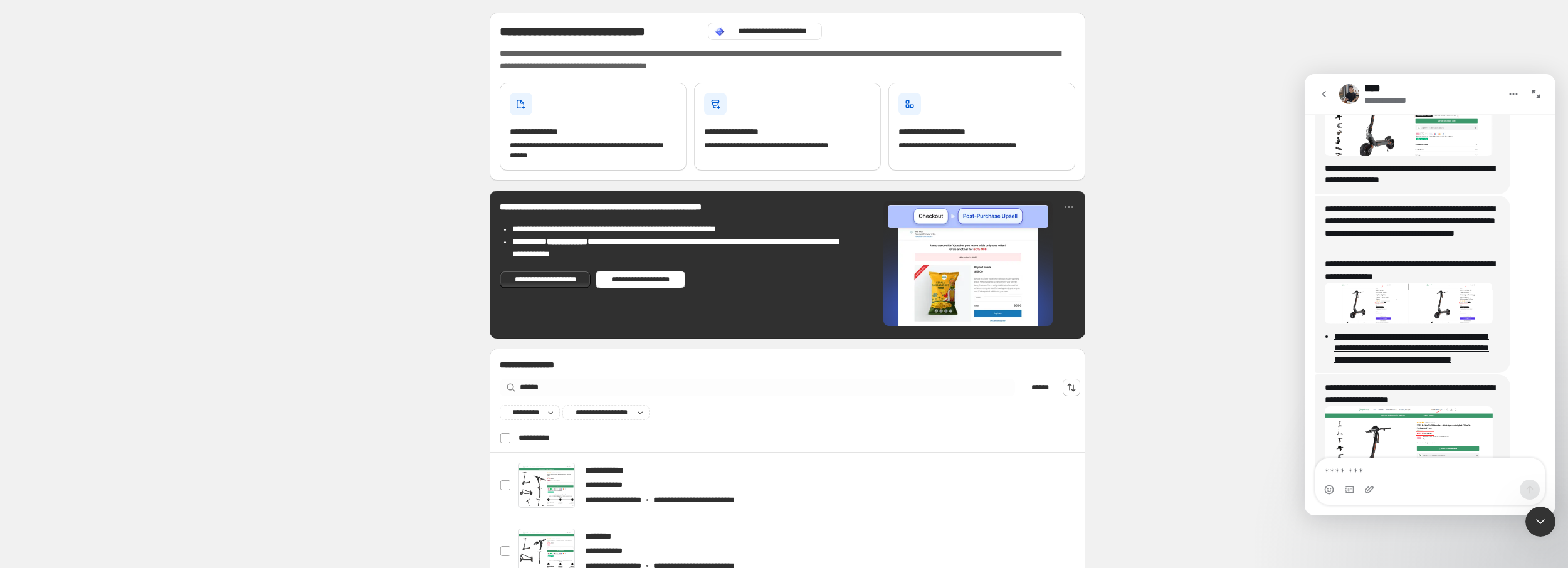 scroll, scrollTop: 3147, scrollLeft: 0, axis: vertical 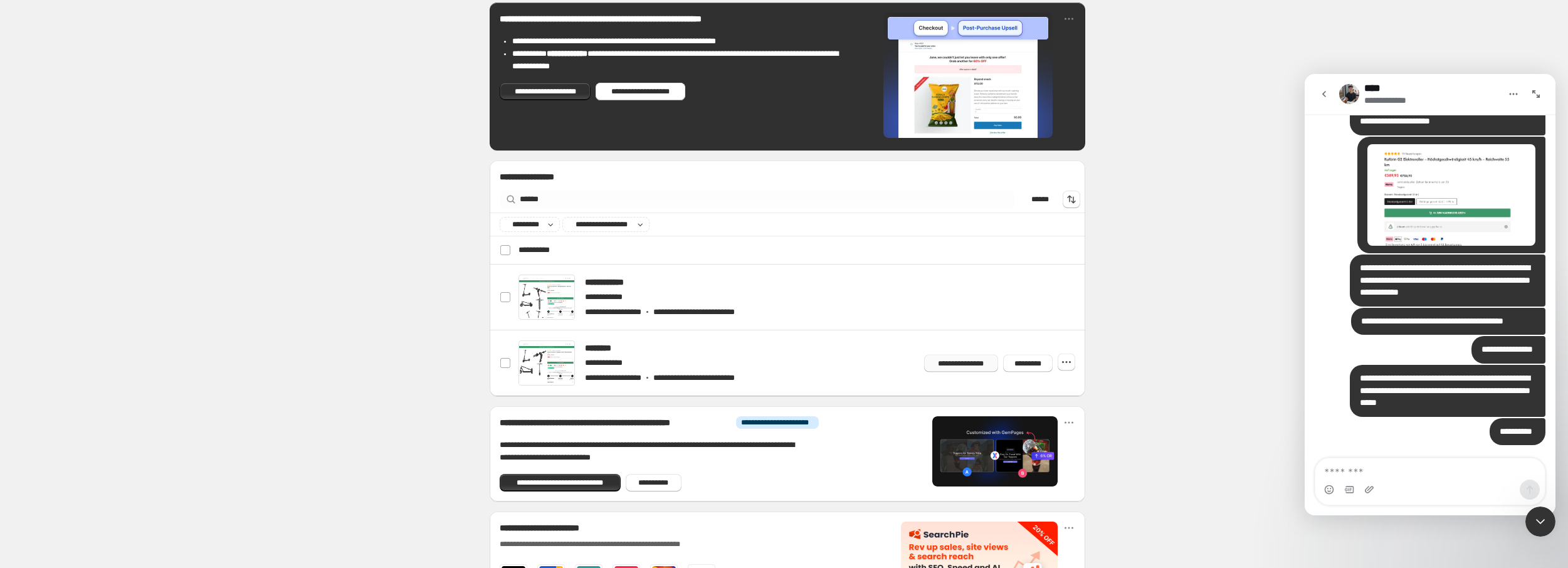 click on "**********" at bounding box center (961, 363) 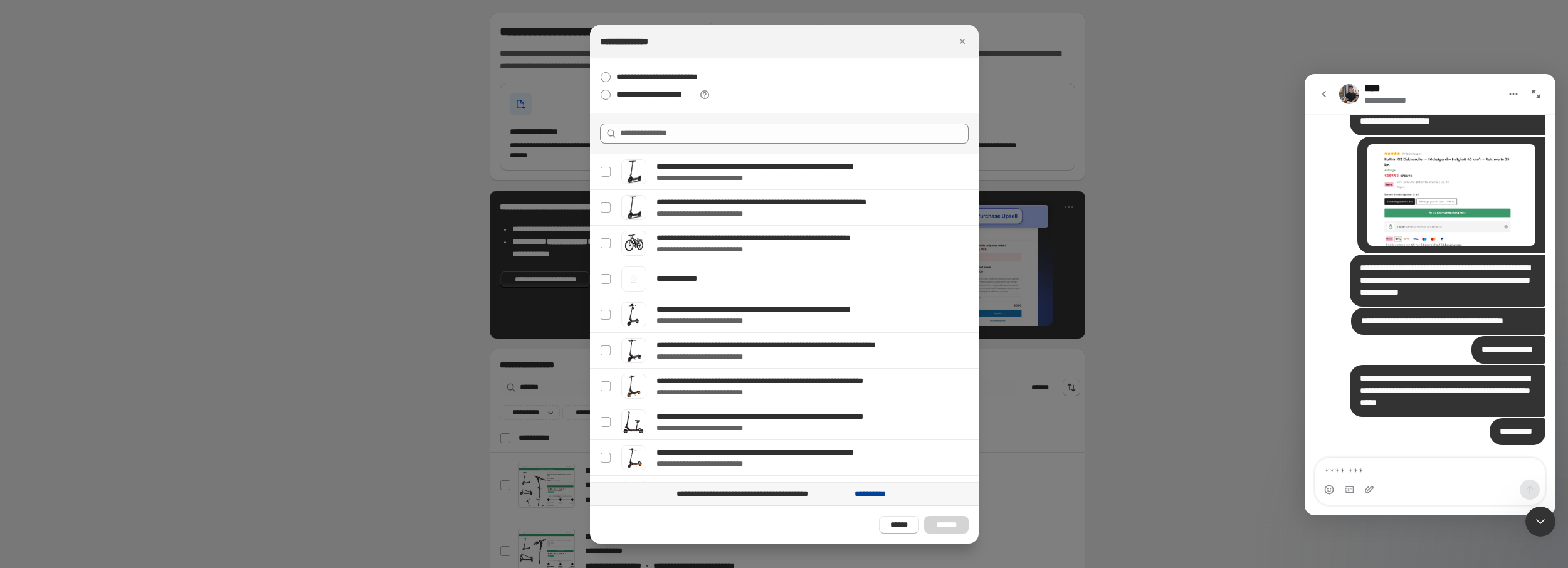 click on "**********" at bounding box center [870, 494] 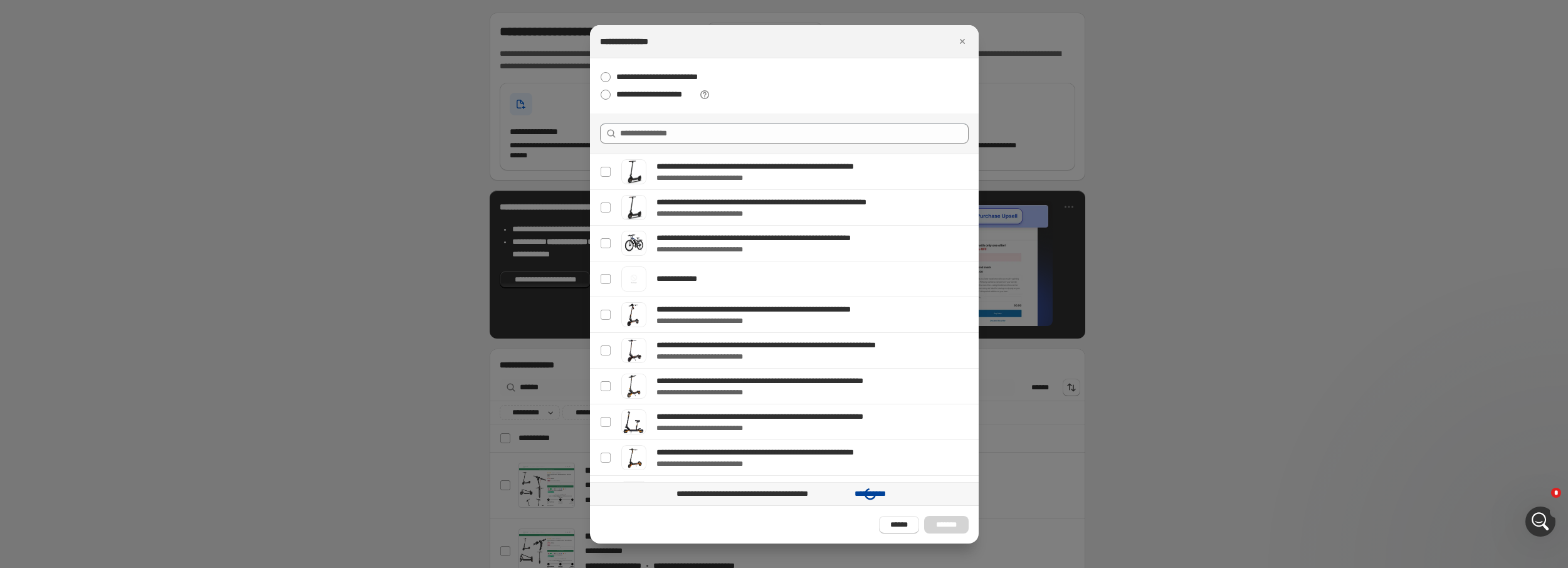 scroll, scrollTop: 0, scrollLeft: 0, axis: both 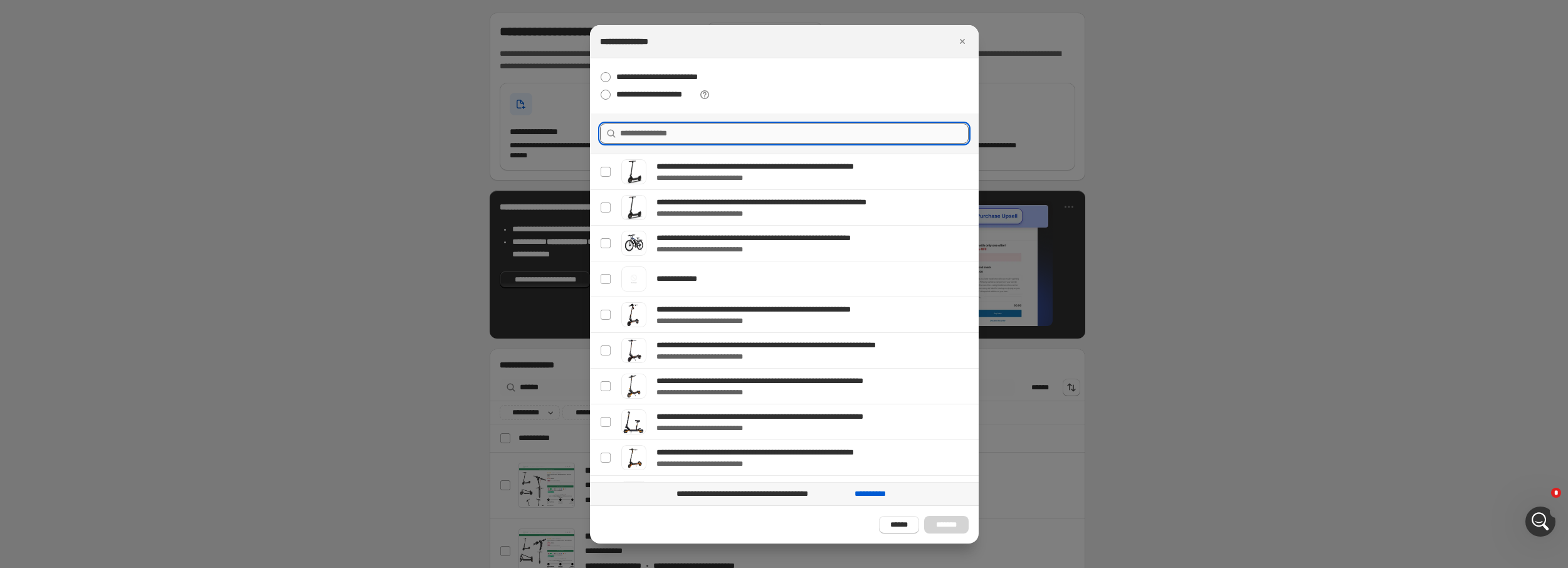 click at bounding box center (794, 134) 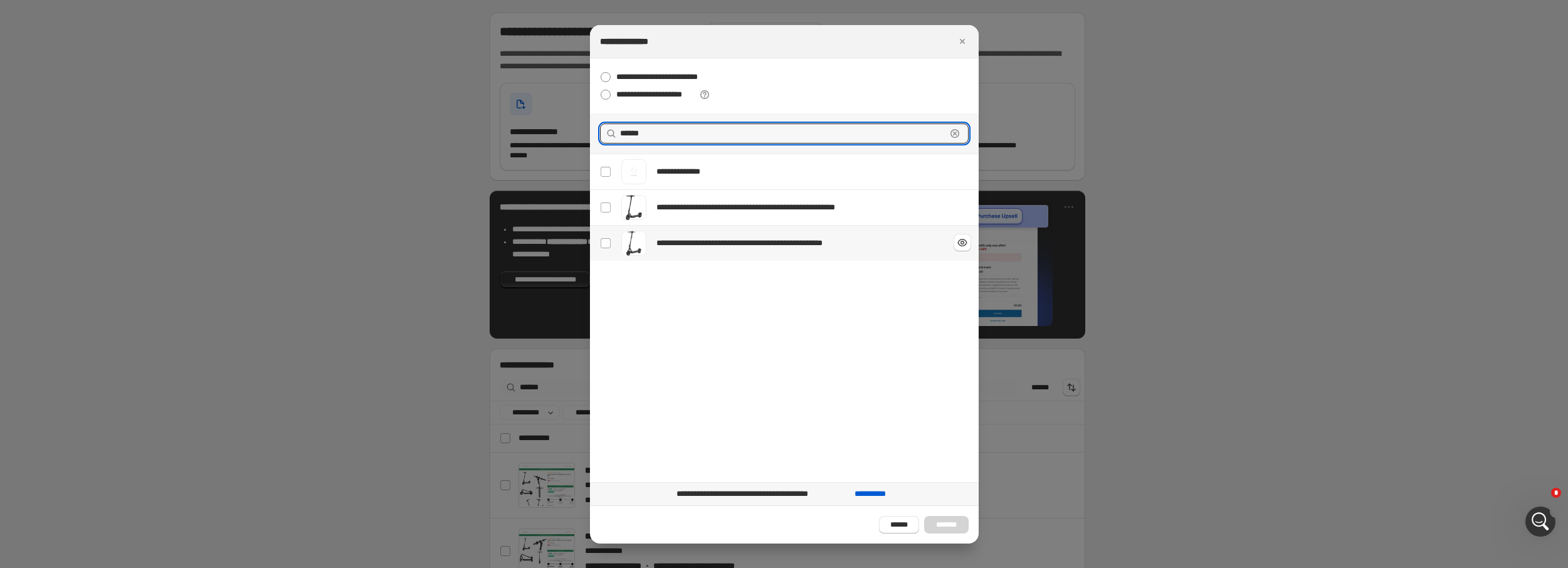 type on "******" 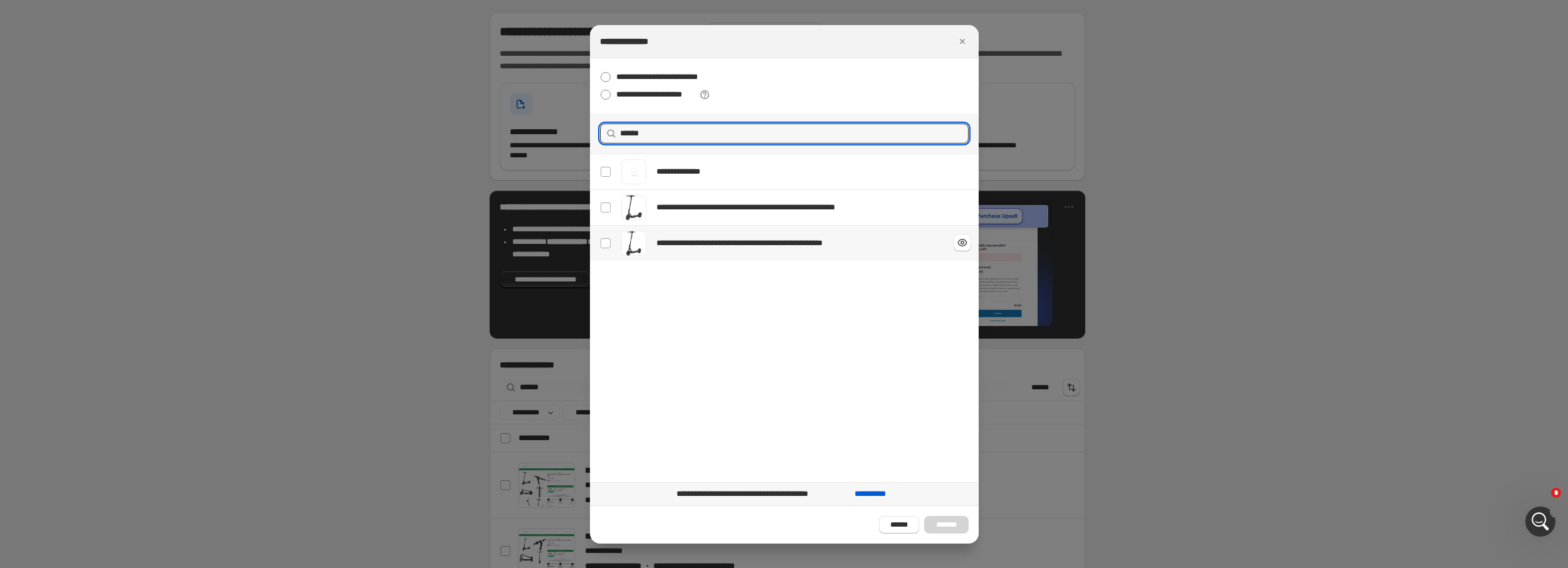 click on "**********" at bounding box center (780, 243) 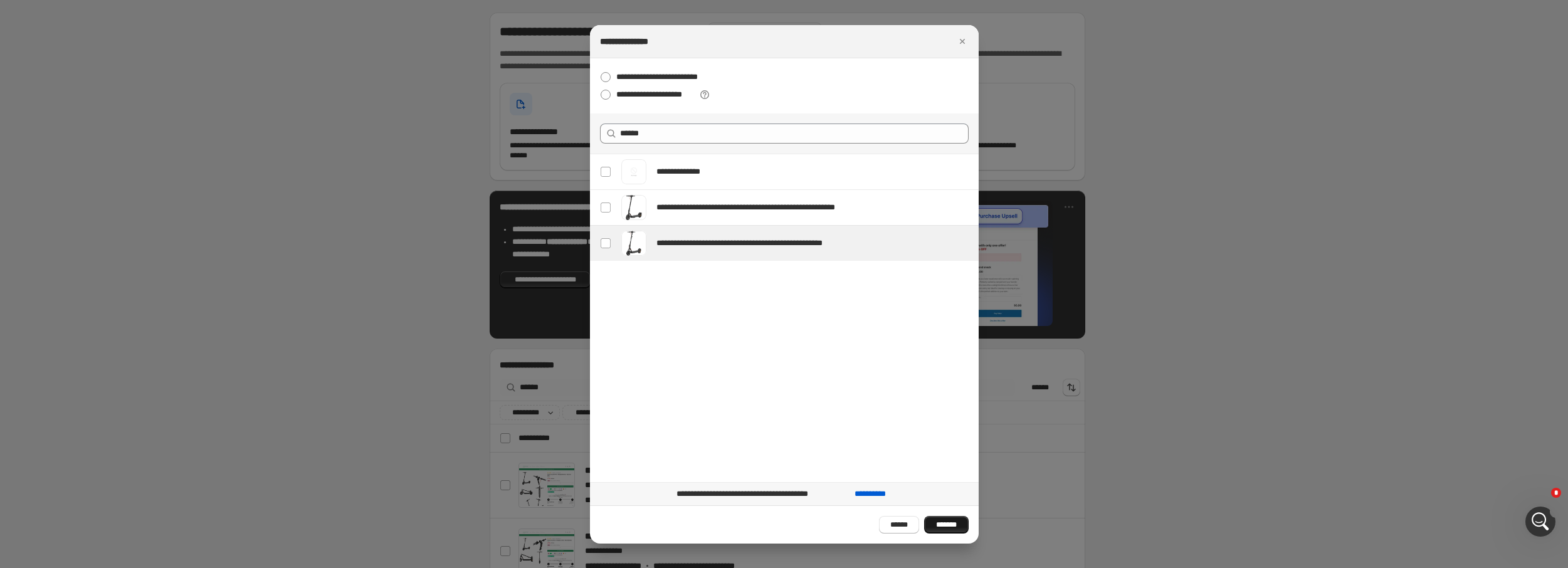 click on "*******" at bounding box center (946, 525) 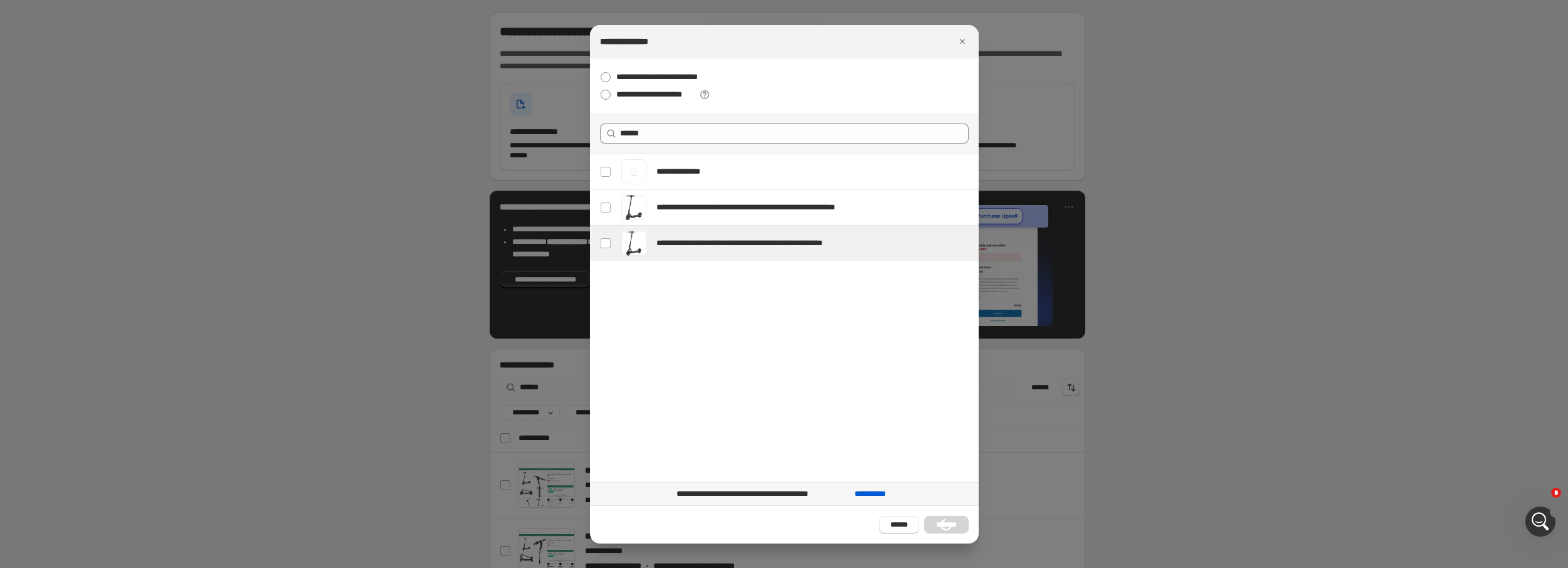 type 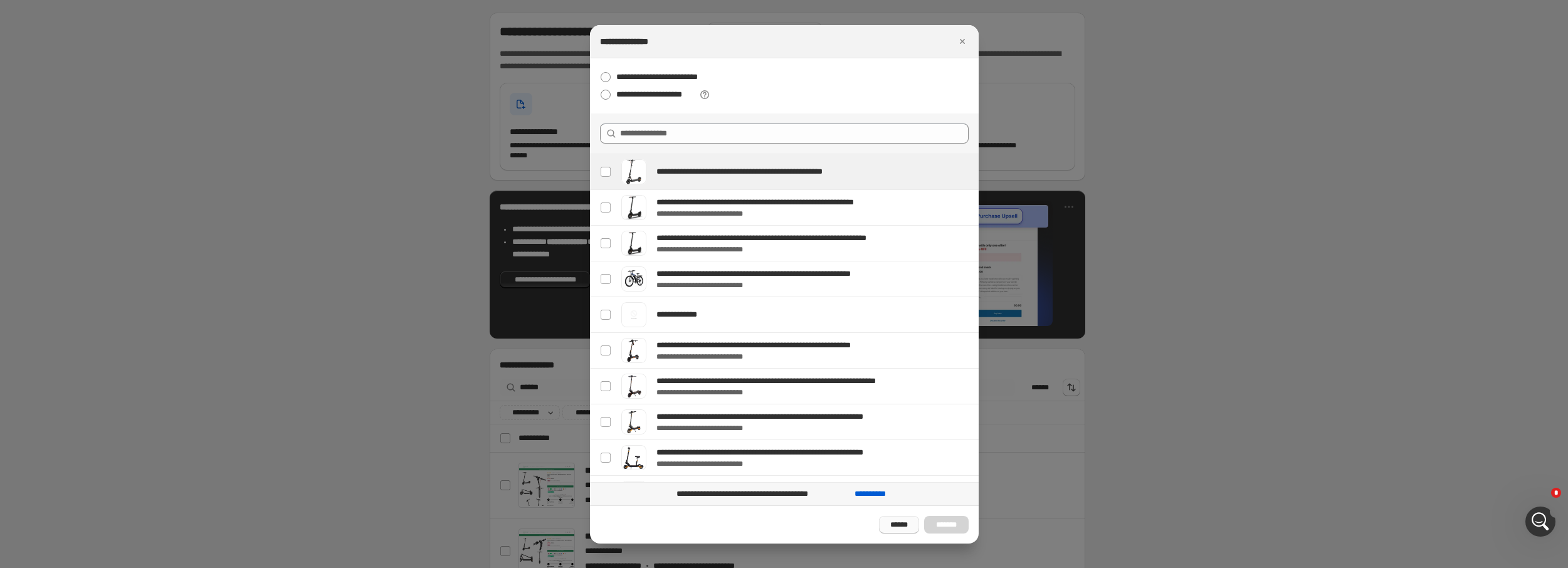 click on "******" at bounding box center (899, 525) 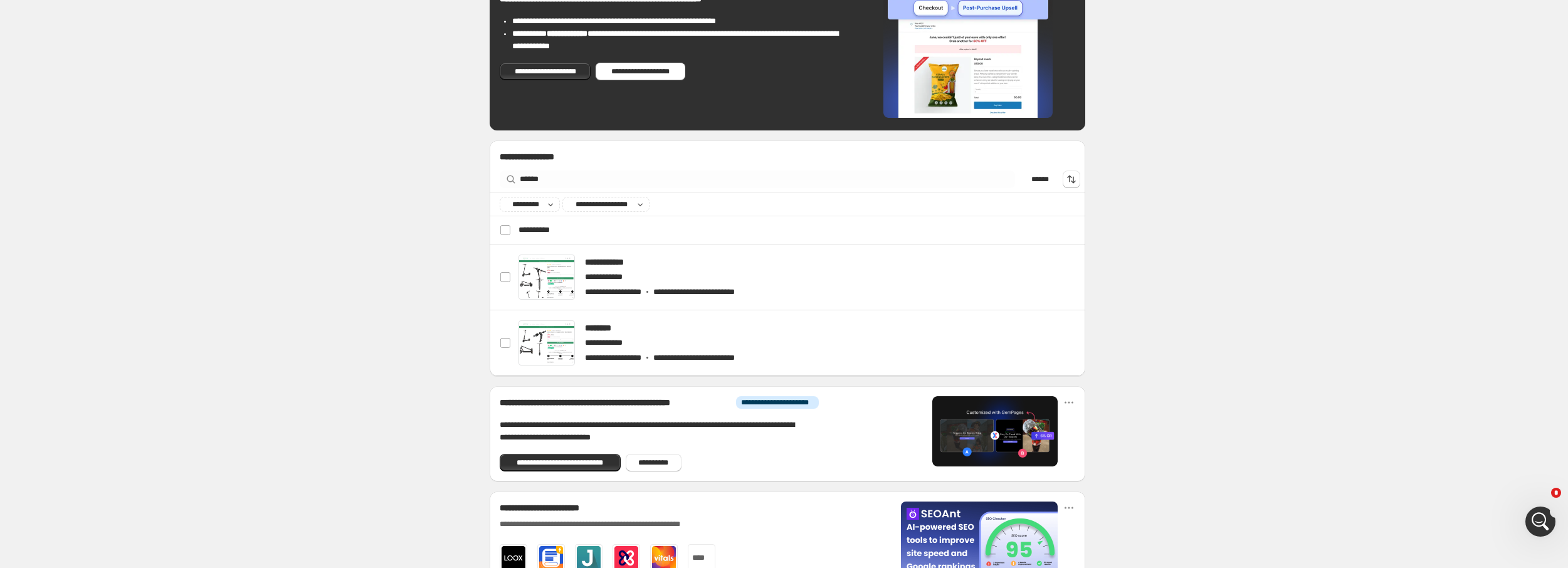 scroll, scrollTop: 251, scrollLeft: 0, axis: vertical 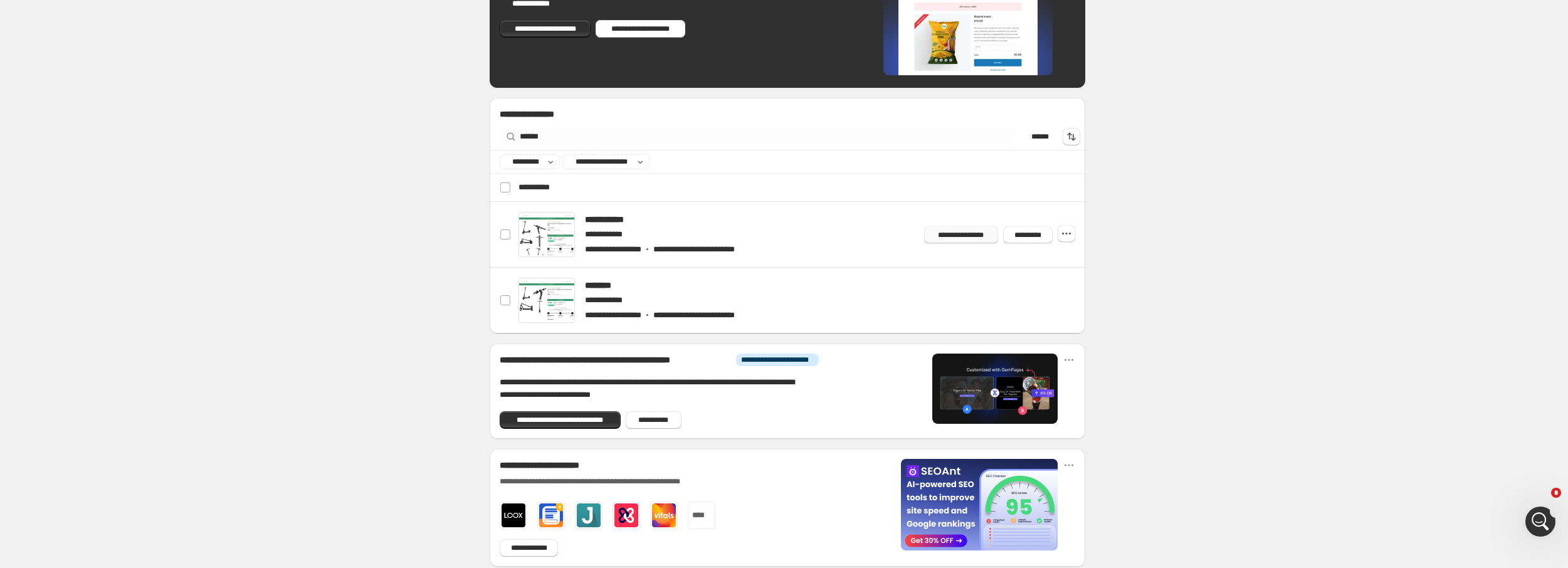 click on "**********" at bounding box center (961, 234) 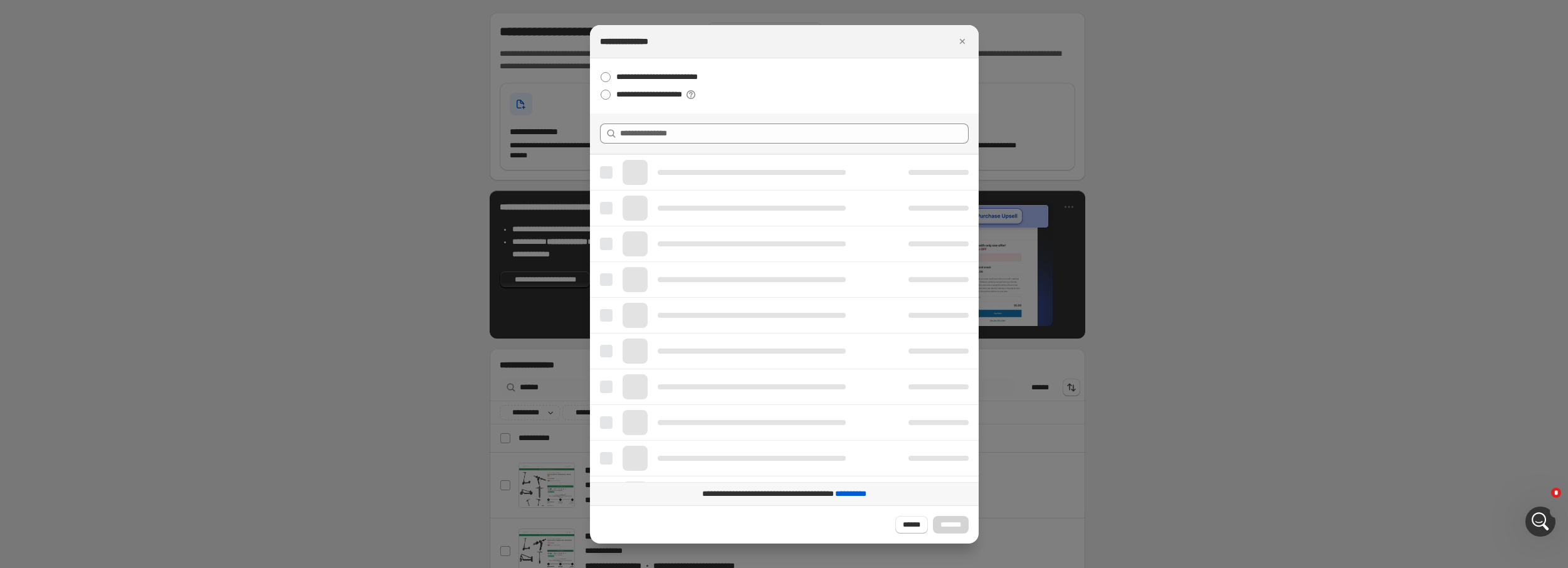 scroll, scrollTop: 0, scrollLeft: 0, axis: both 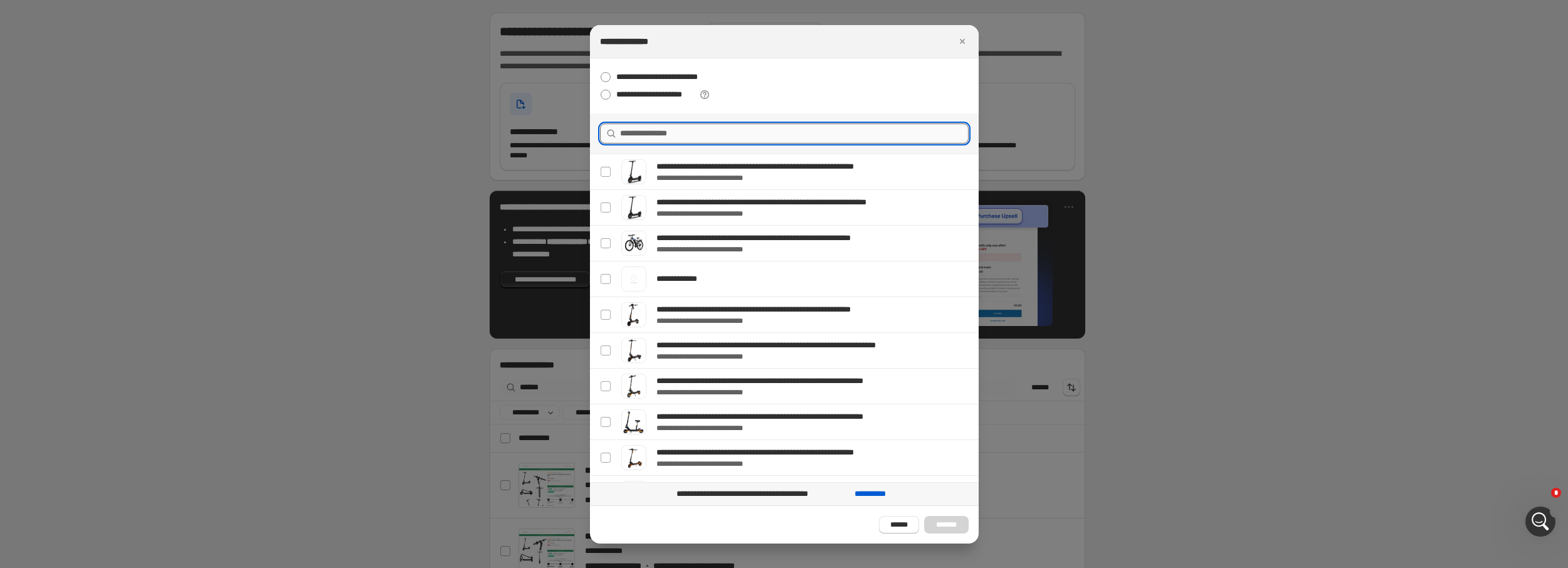 click at bounding box center [794, 134] 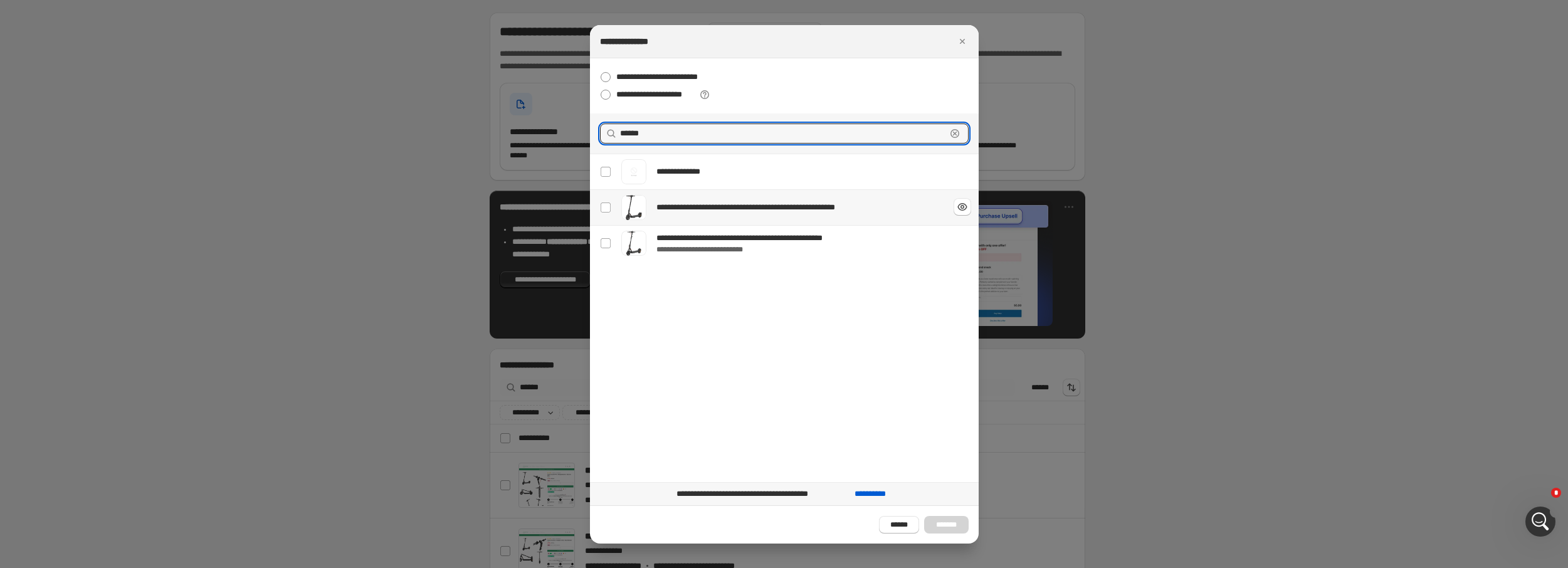 type on "******" 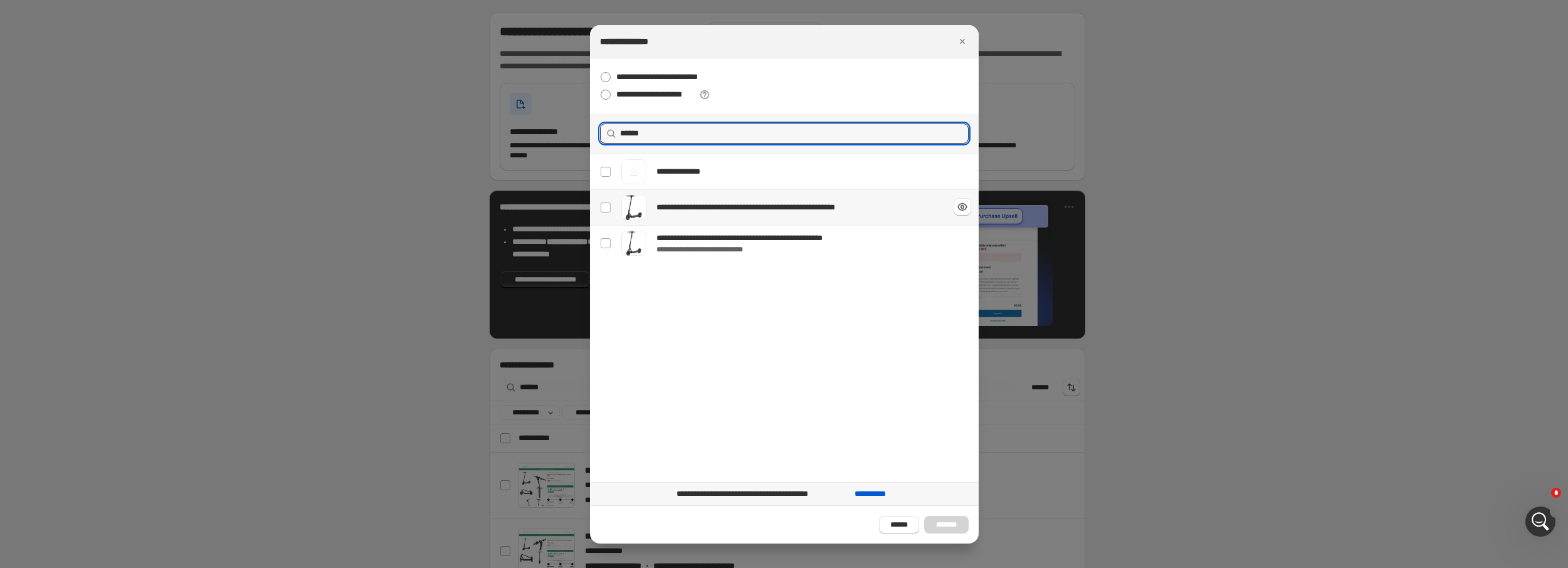 click on "**********" at bounding box center [774, 208] 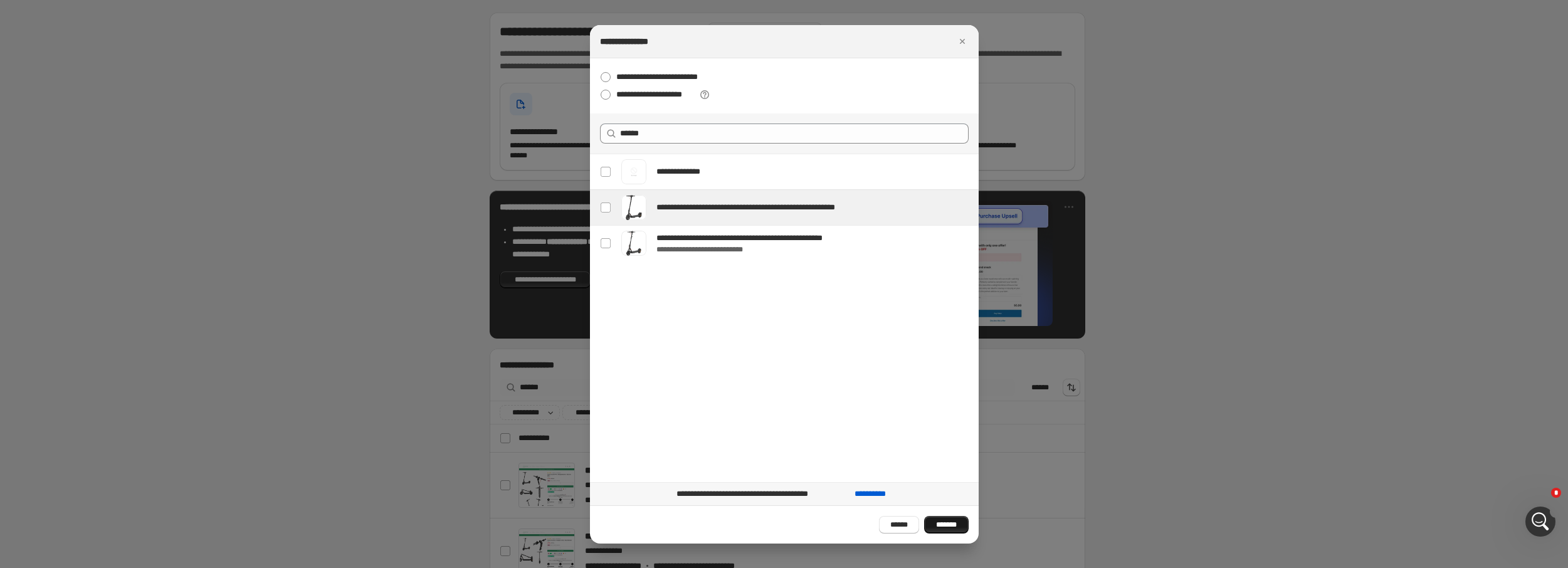 type 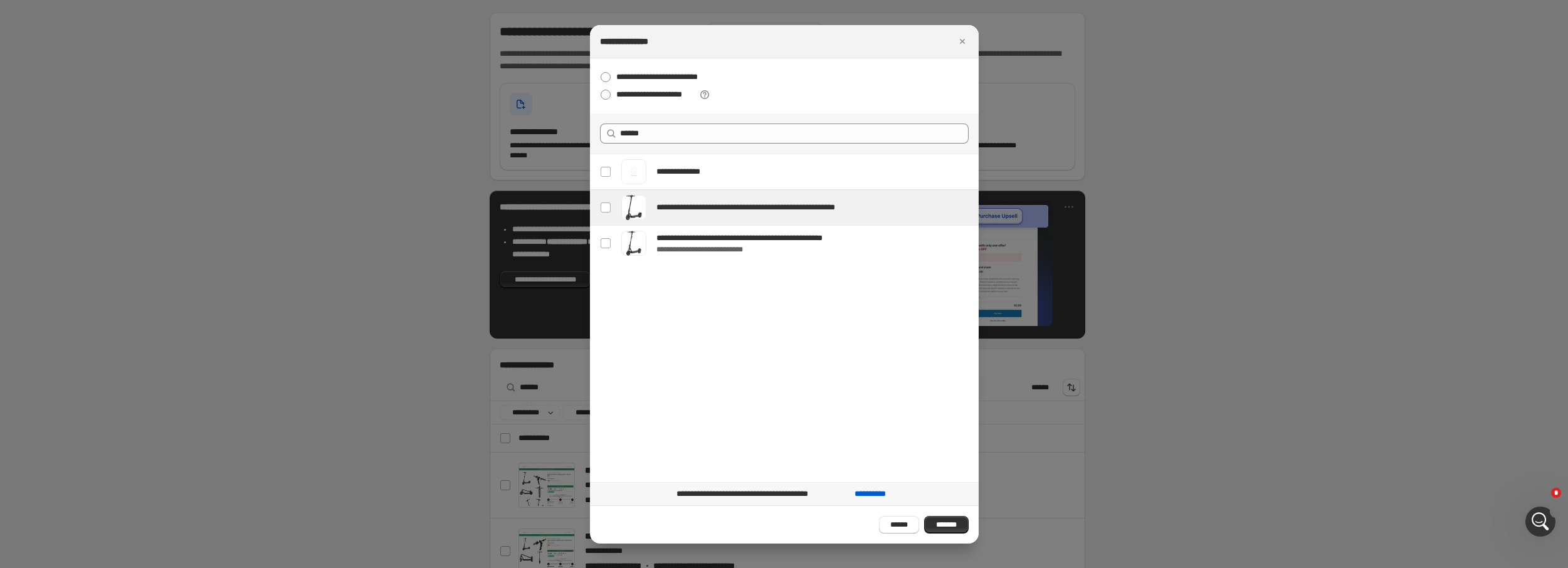 click on "*******" at bounding box center (946, 525) 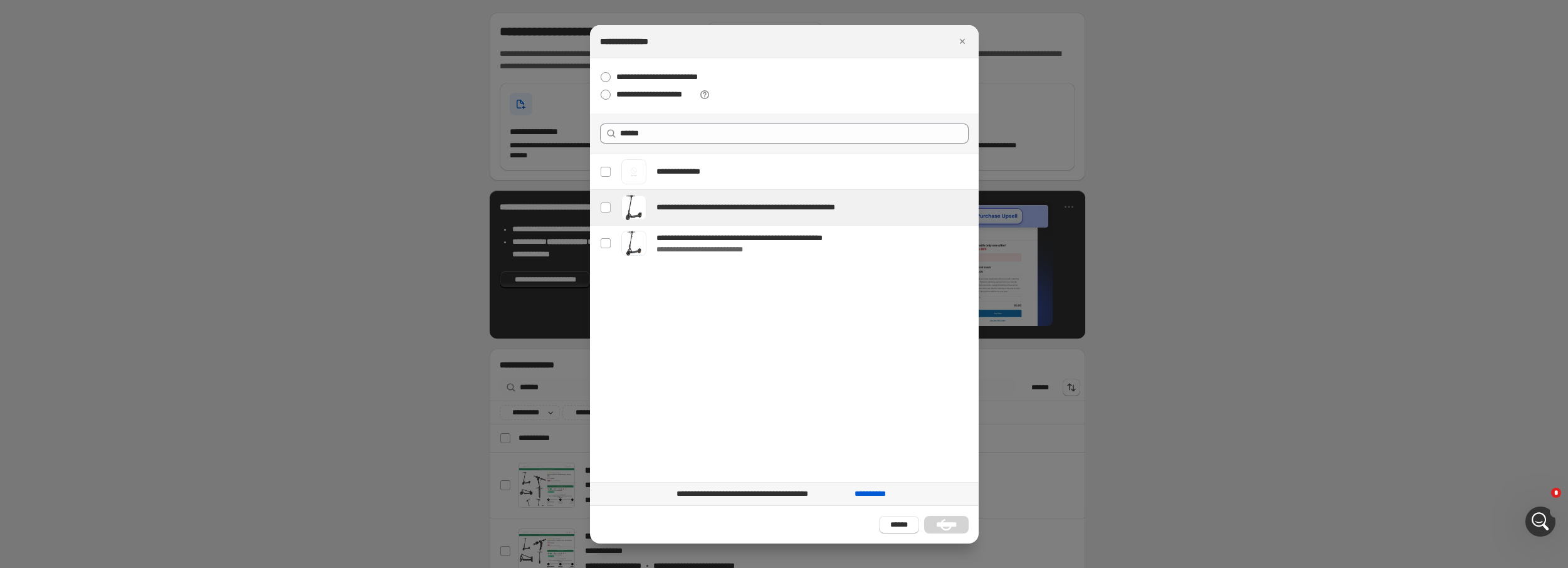 type 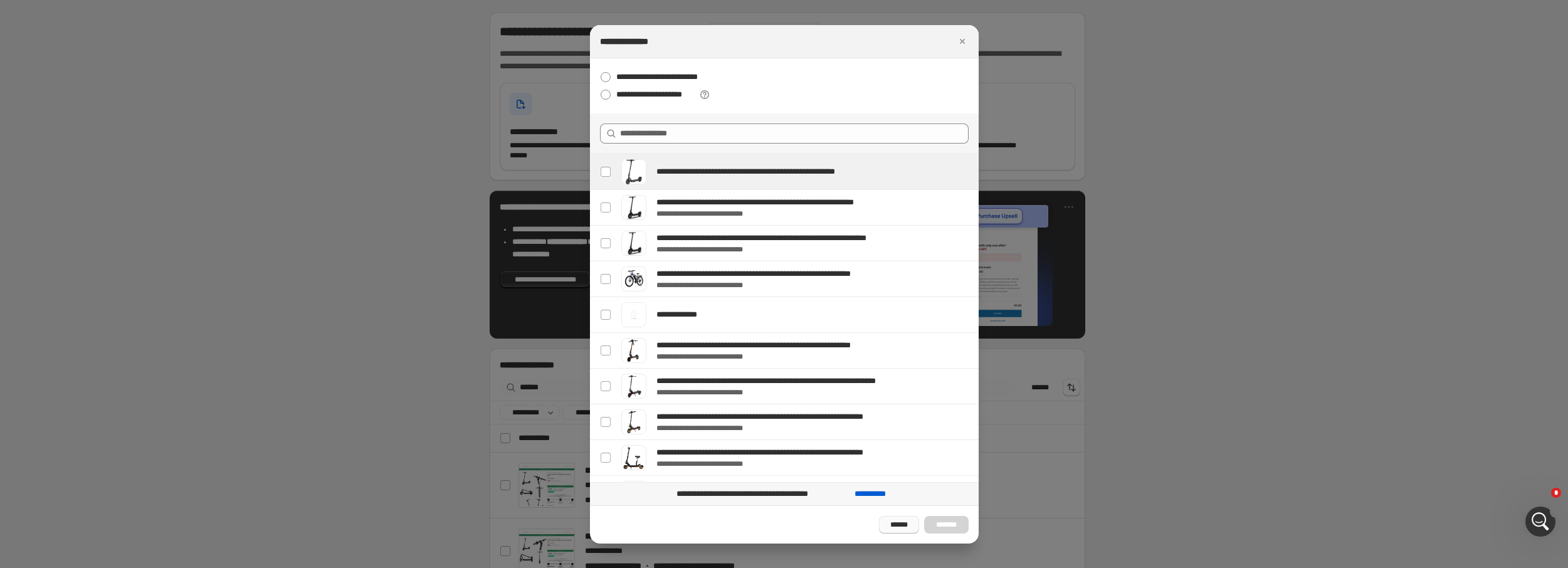 click on "******" at bounding box center (899, 525) 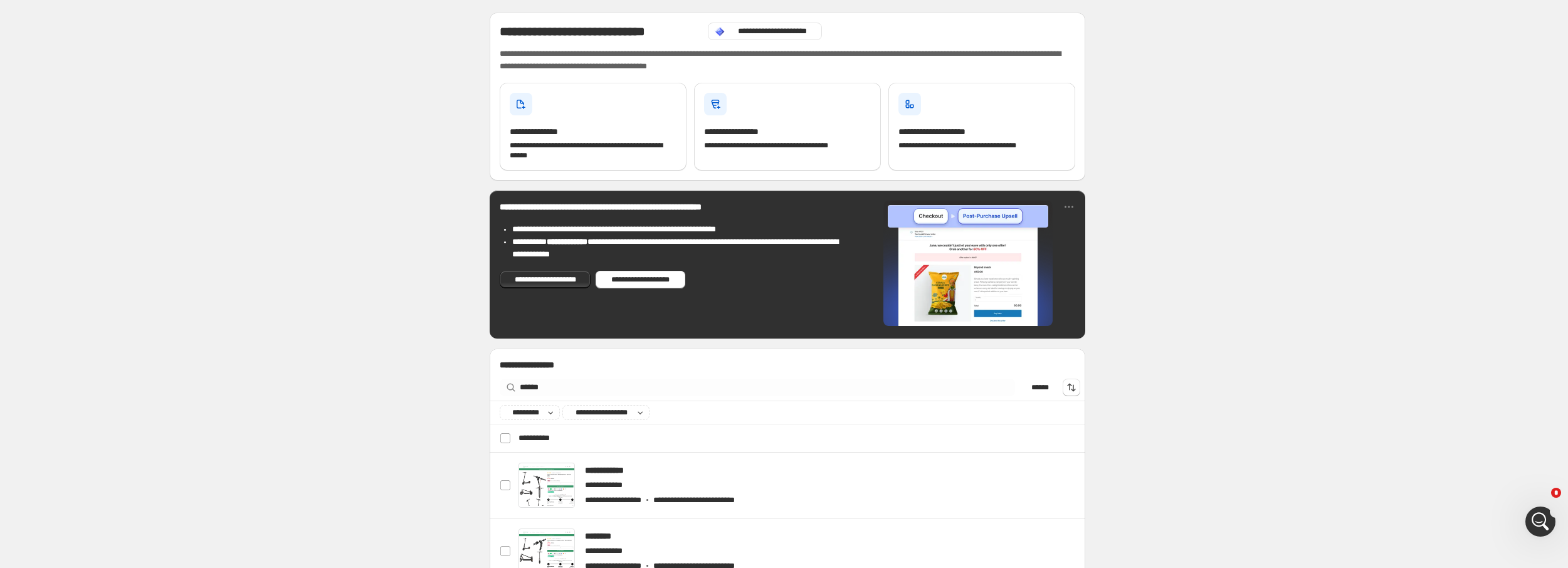 scroll, scrollTop: 251, scrollLeft: 0, axis: vertical 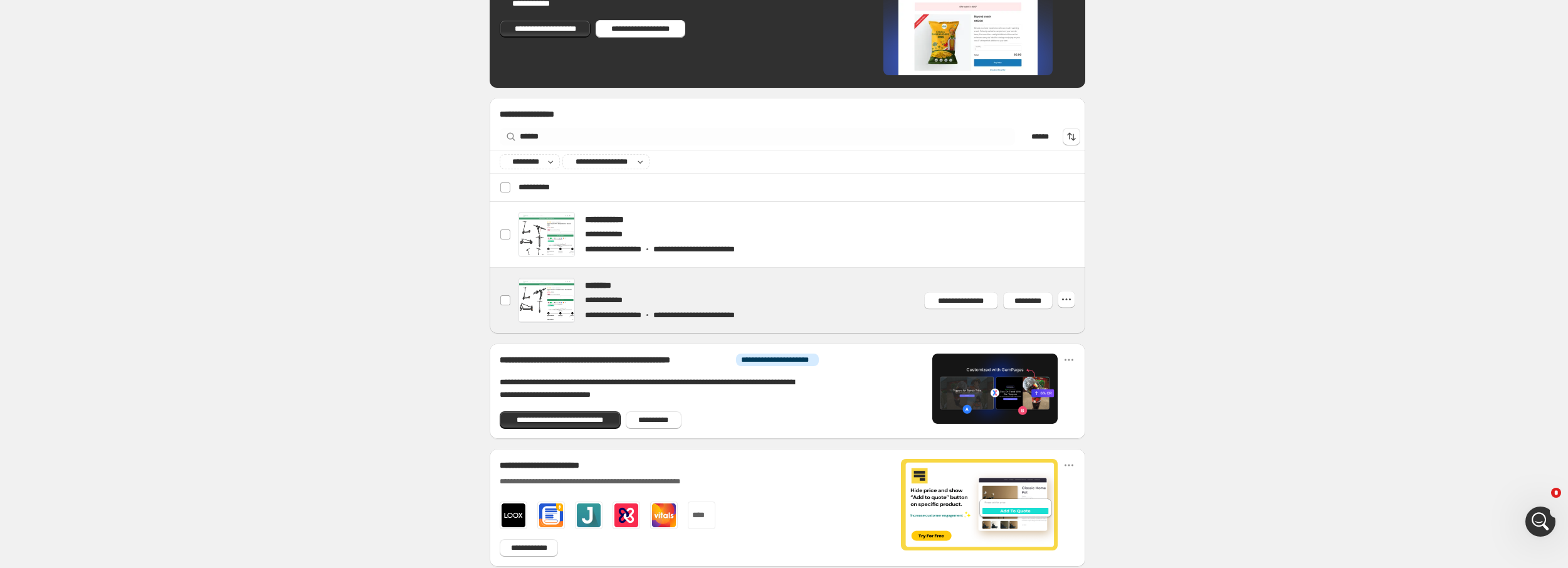 click at bounding box center (802, 300) 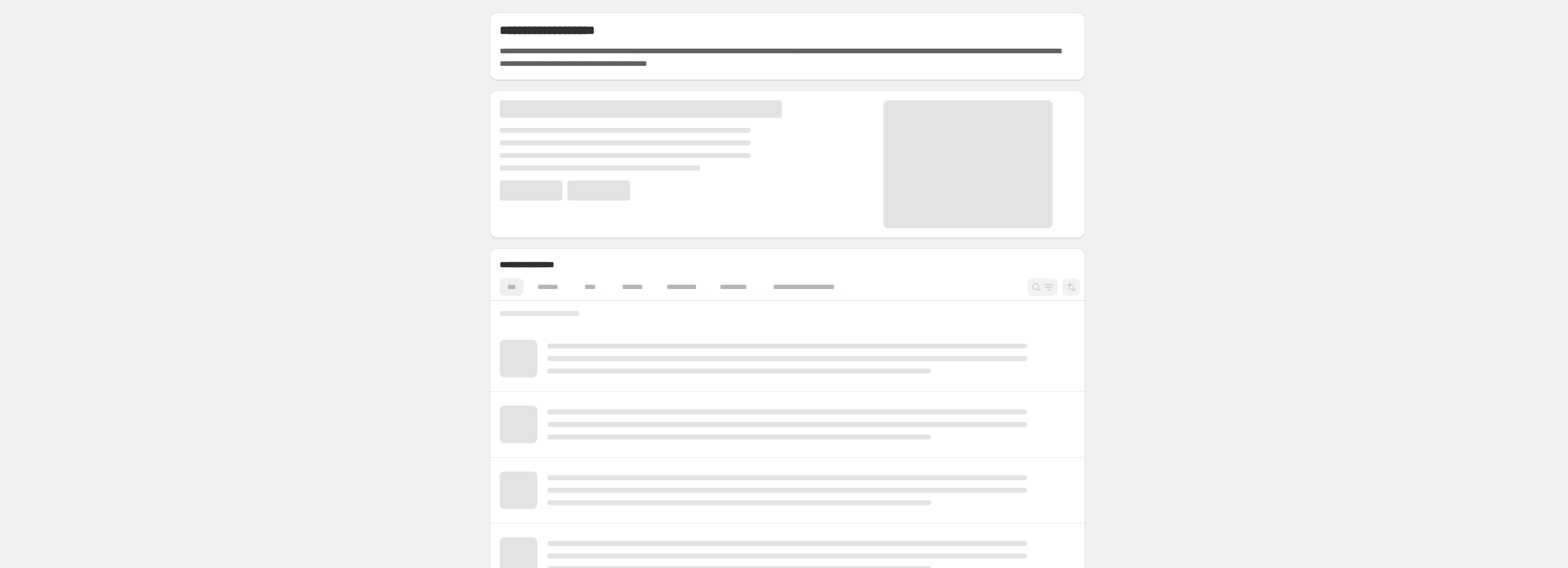 scroll, scrollTop: 0, scrollLeft: 0, axis: both 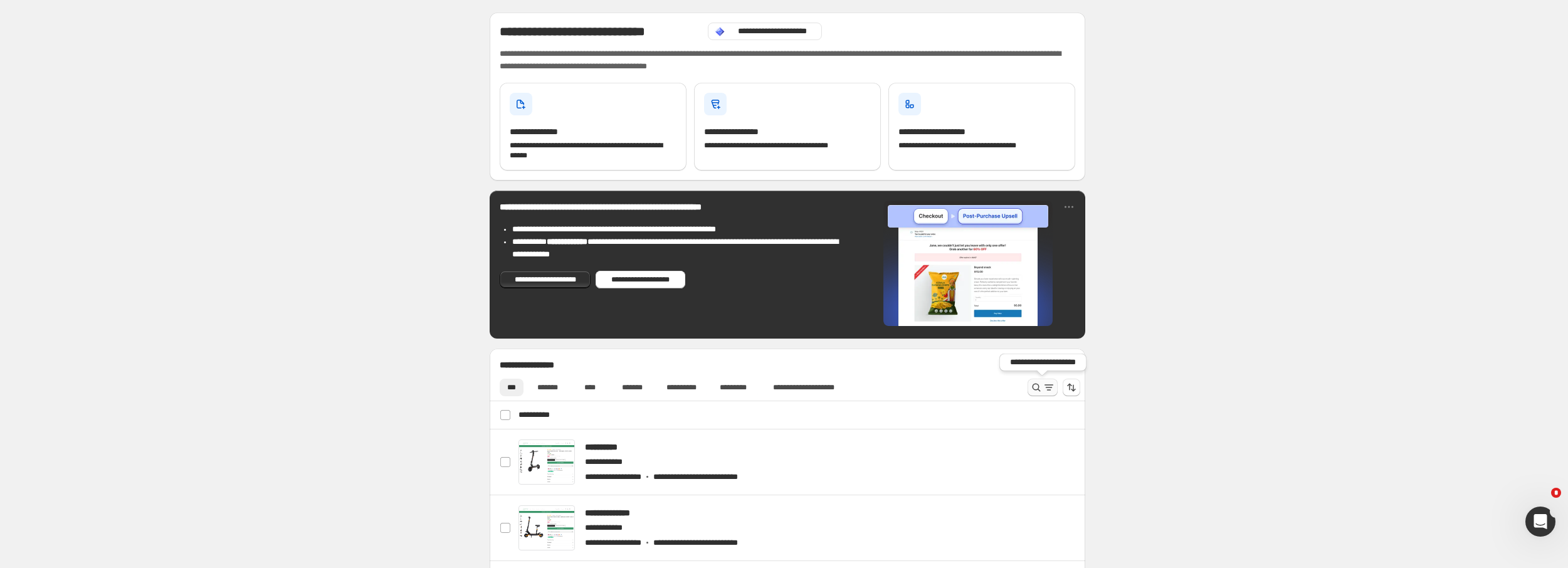 click 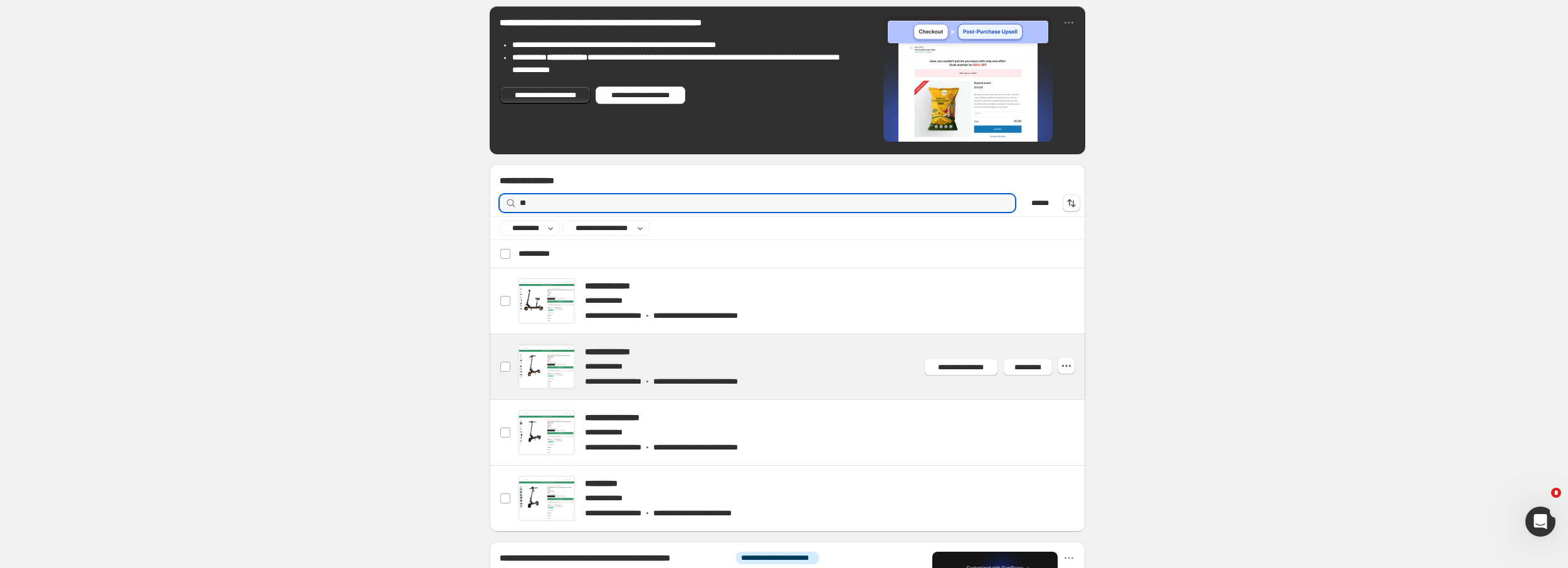 scroll, scrollTop: 188, scrollLeft: 0, axis: vertical 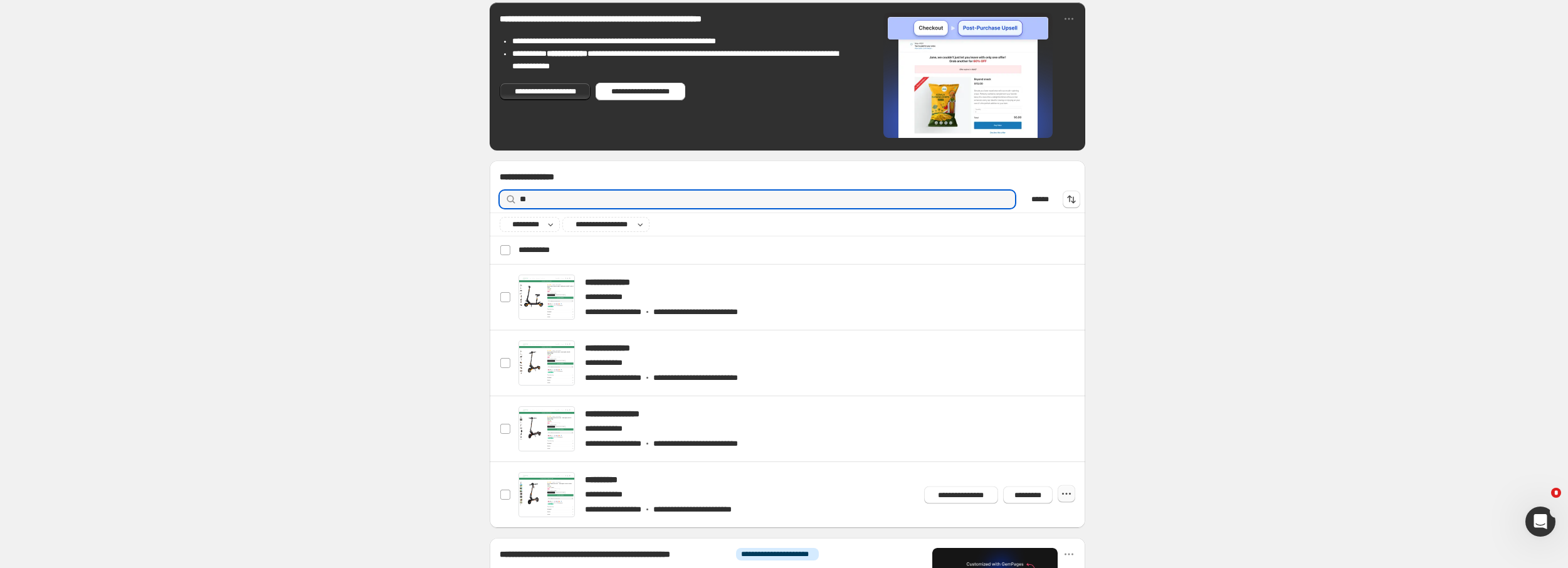 type on "**" 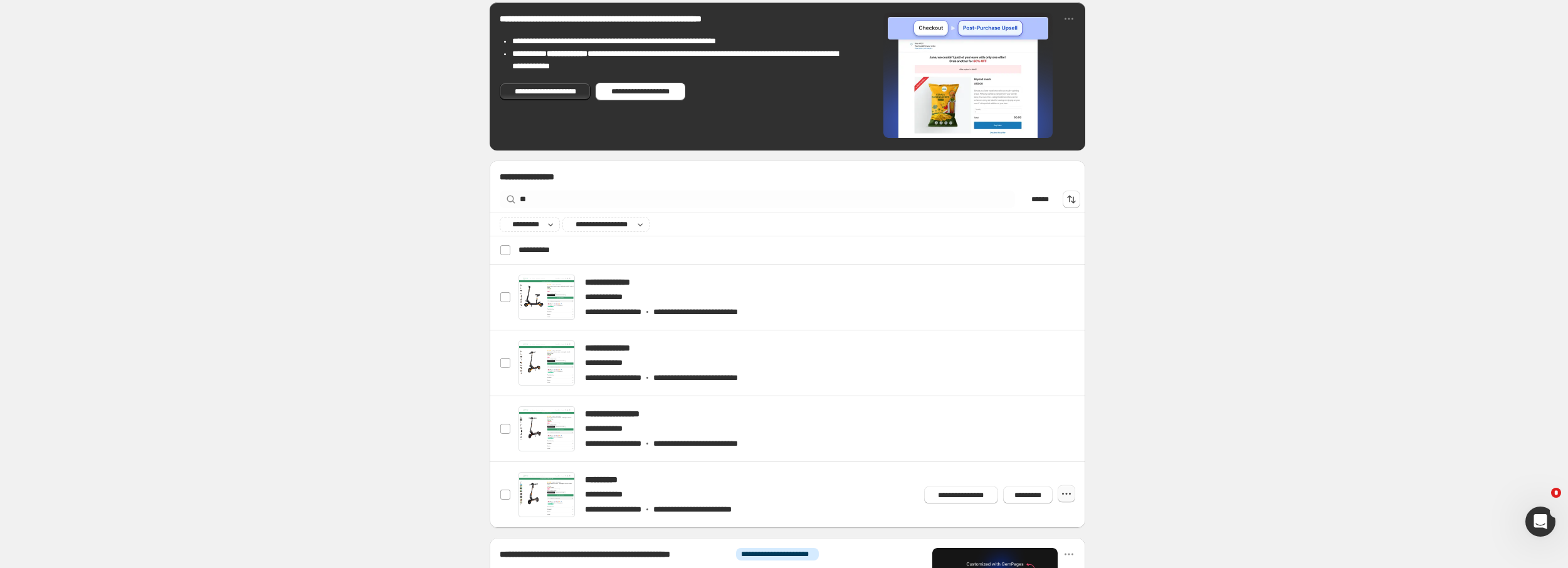 click 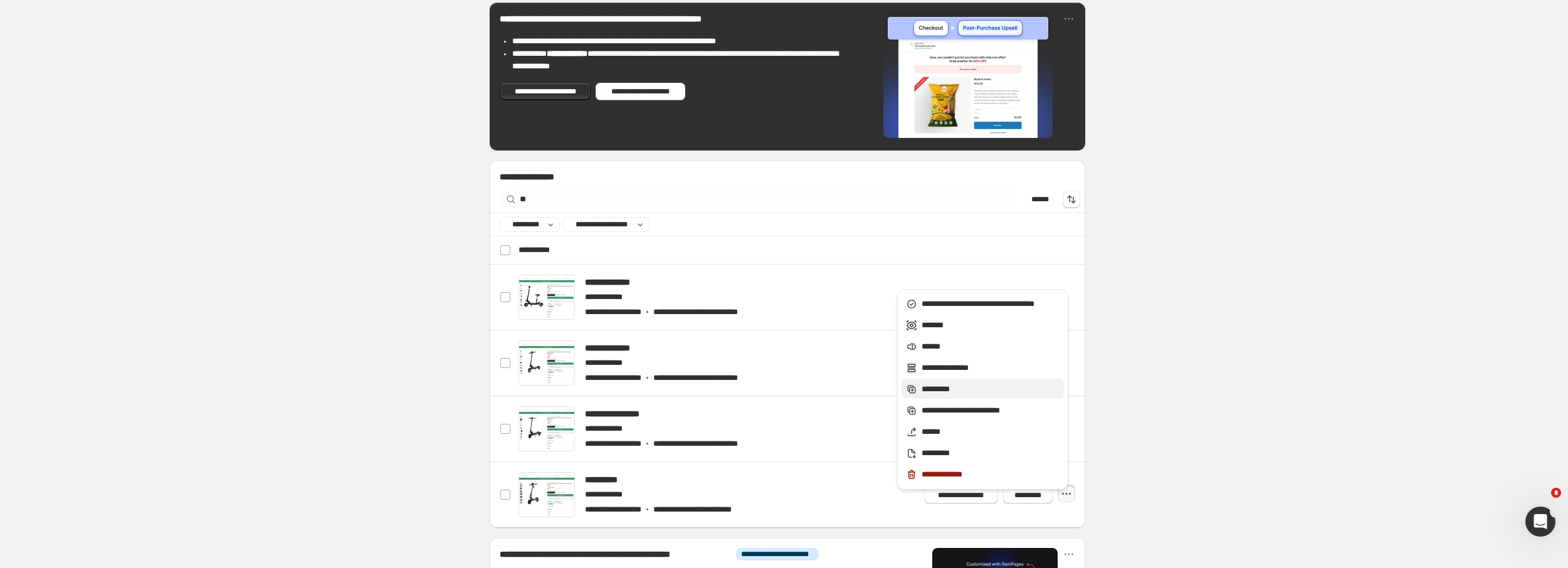 click on "*********" at bounding box center (991, 389) 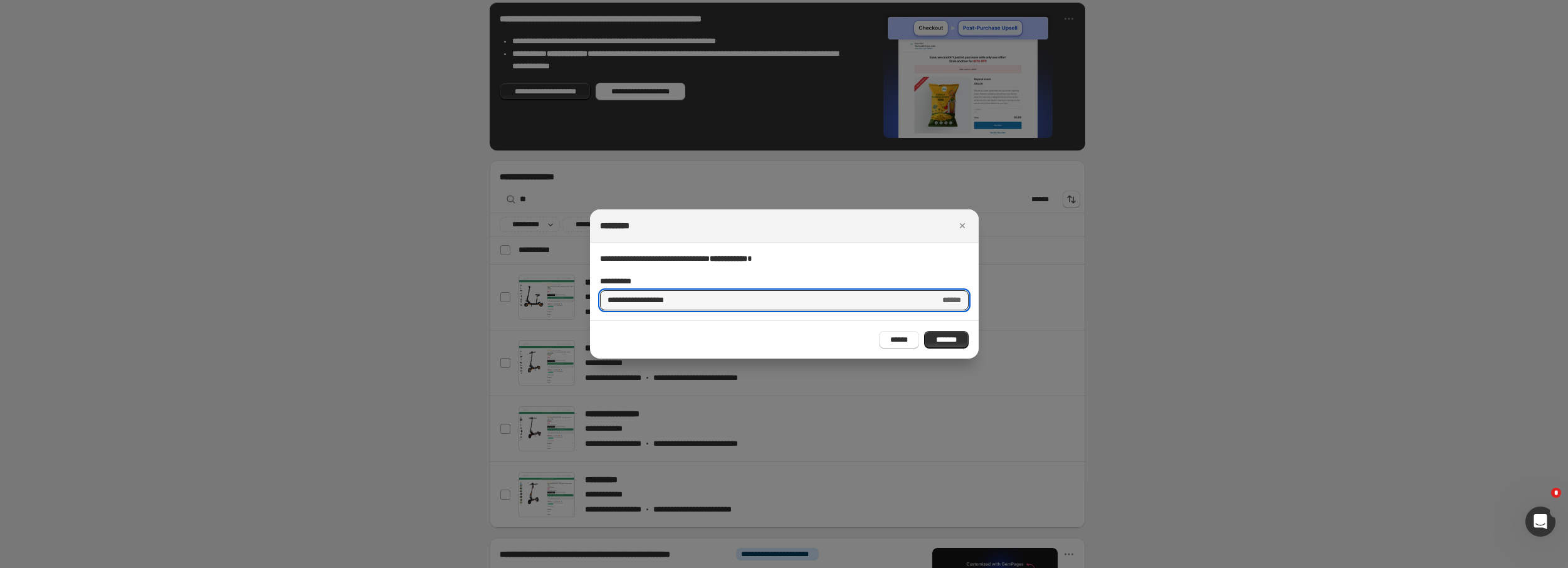 drag, startPoint x: 670, startPoint y: 303, endPoint x: 551, endPoint y: 289, distance: 119.8207 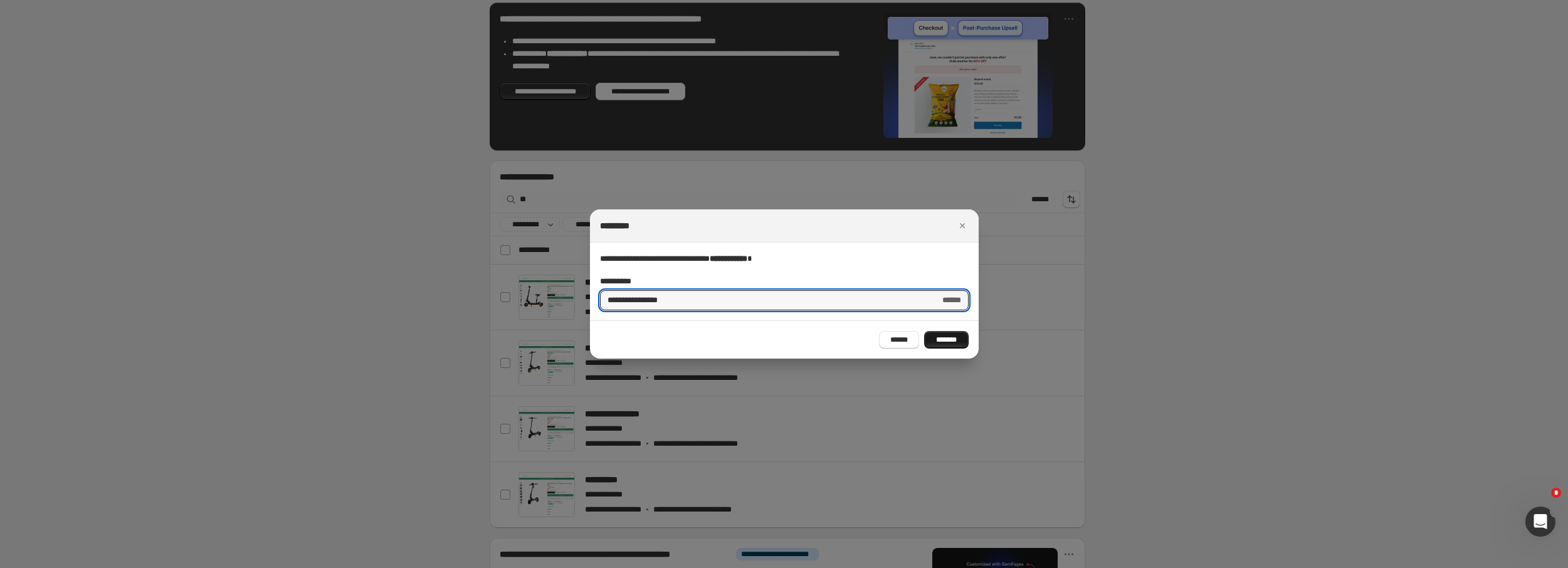 type on "**********" 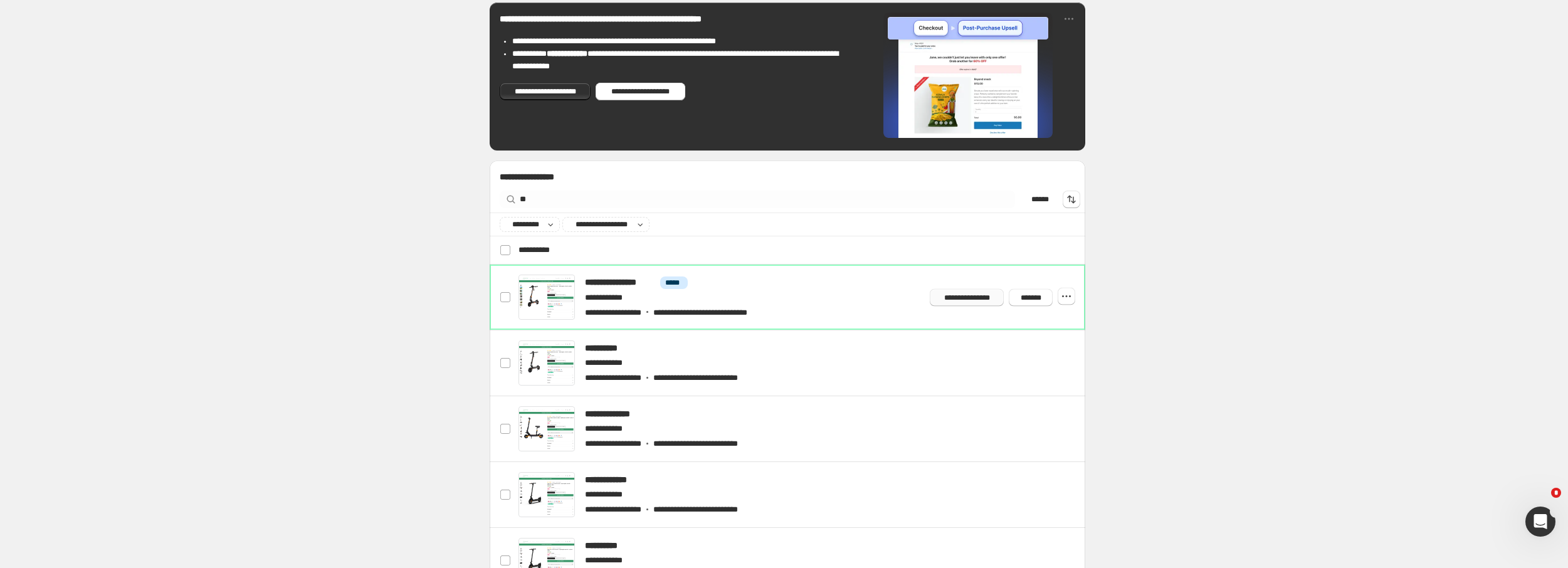 click on "**********" at bounding box center [967, 297] 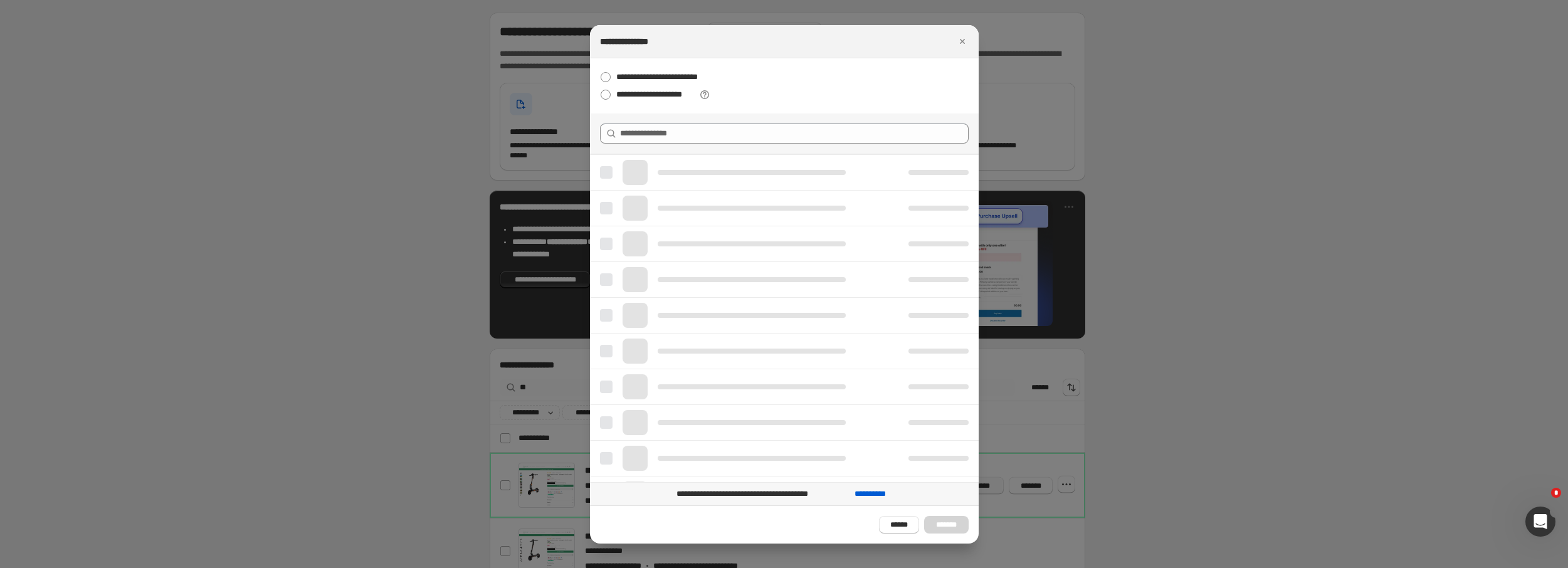scroll, scrollTop: 0, scrollLeft: 0, axis: both 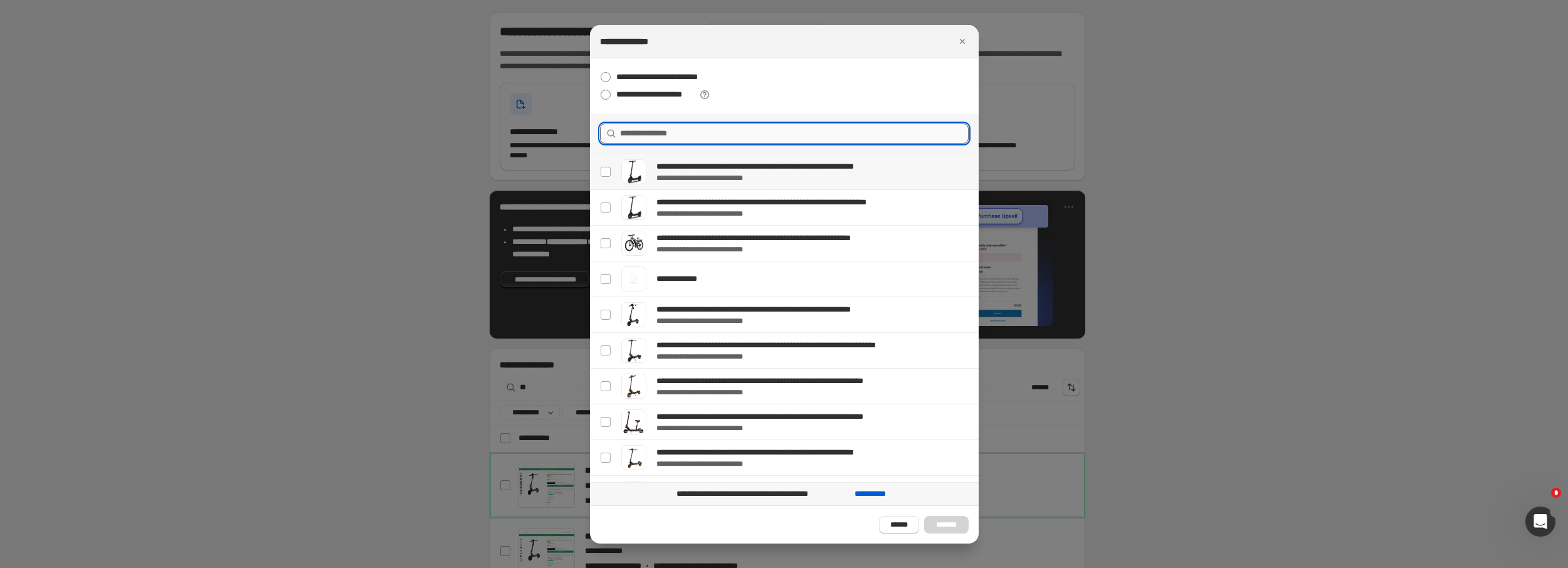 click at bounding box center (794, 134) 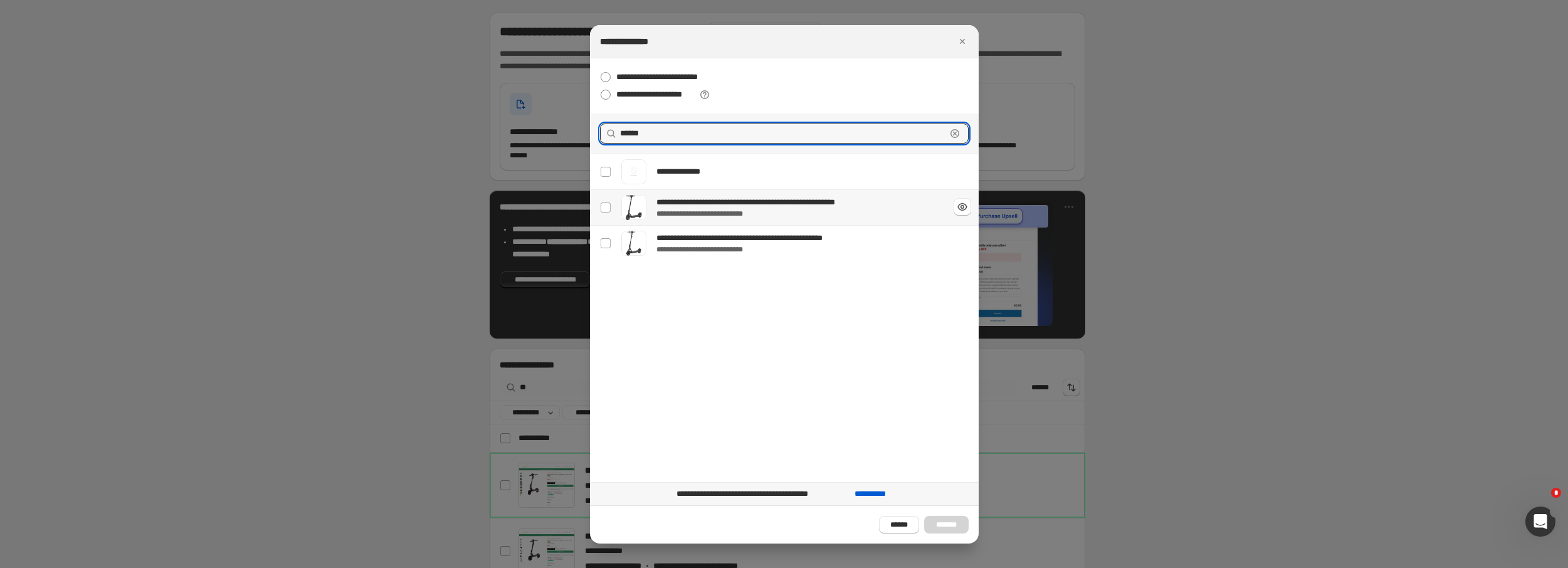 type on "******" 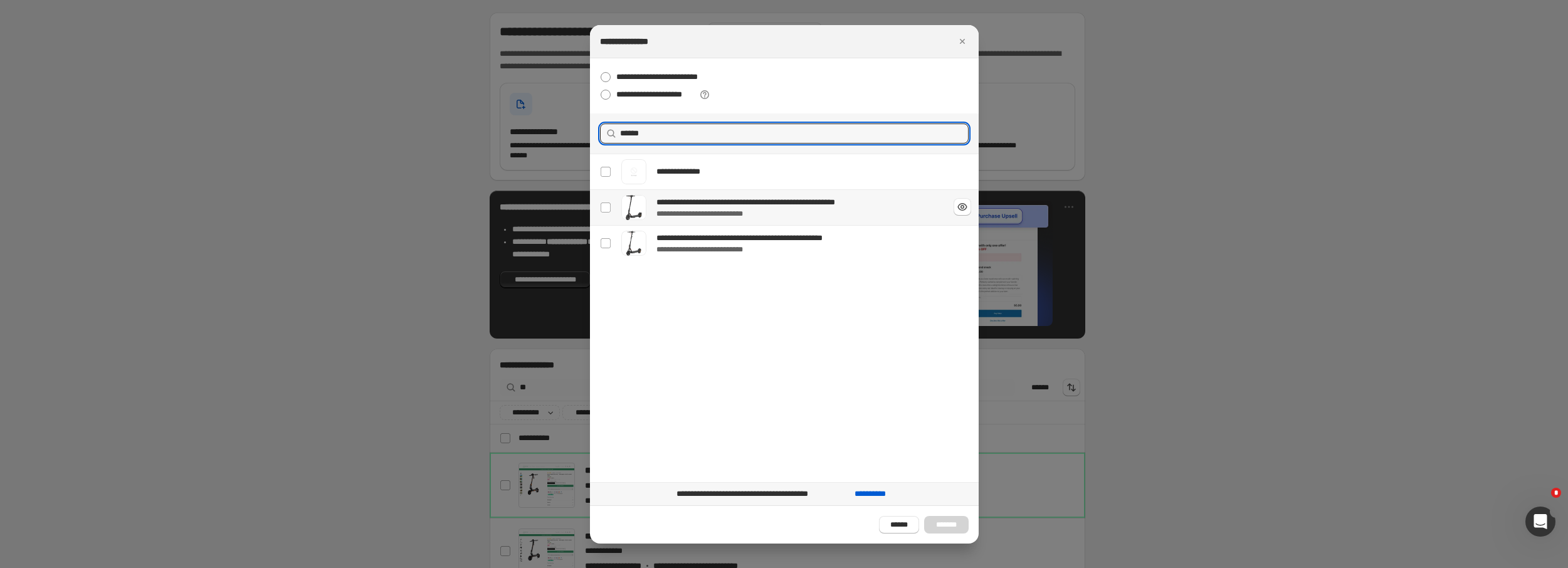 click on "**********" at bounding box center (780, 208) 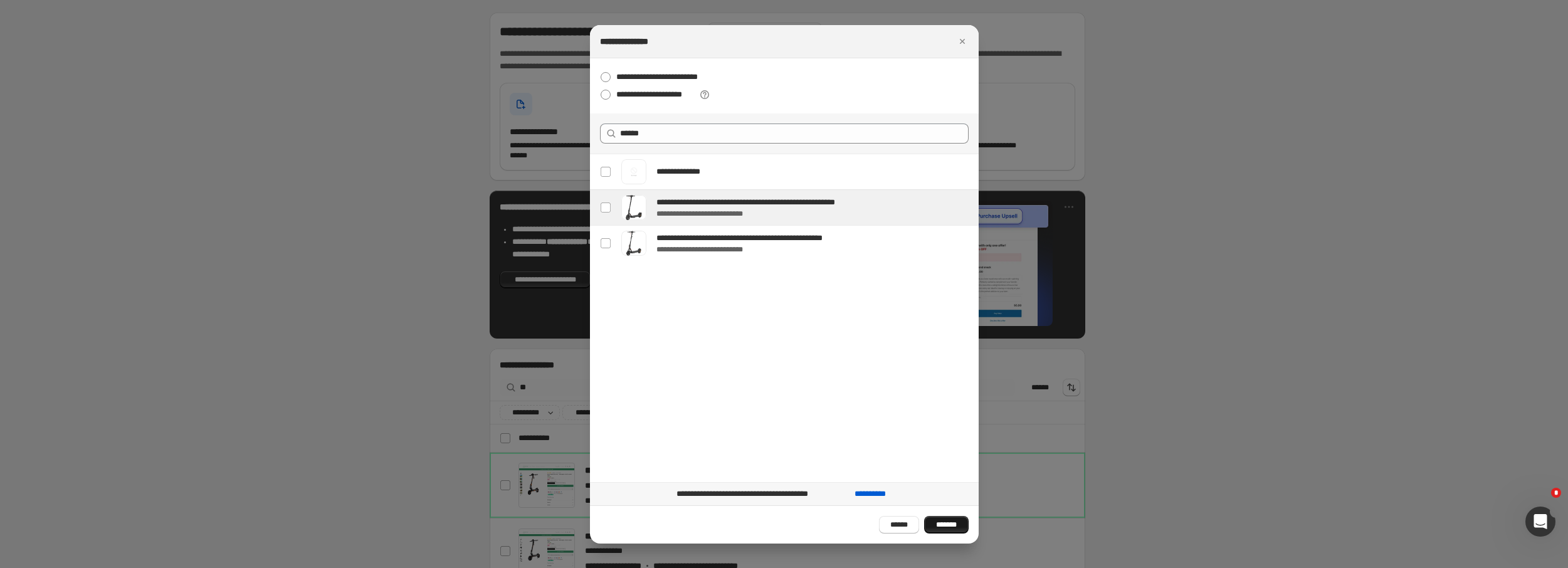 click on "*******" at bounding box center (946, 525) 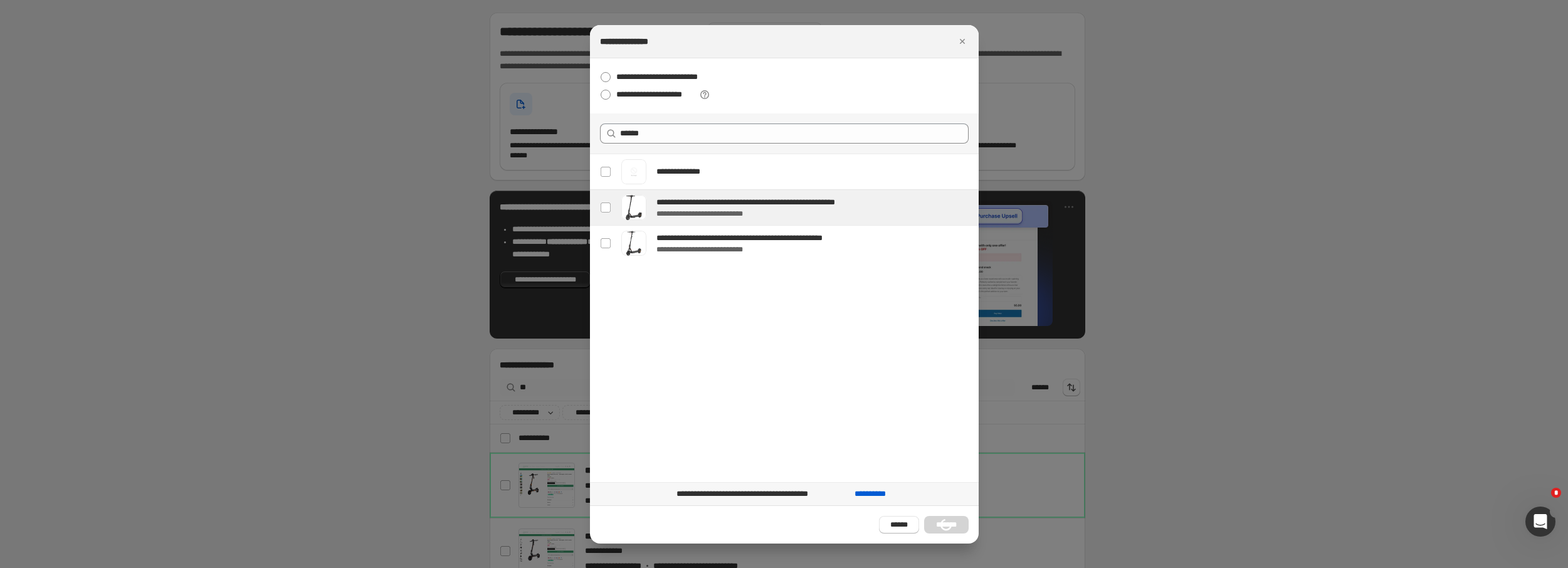 type 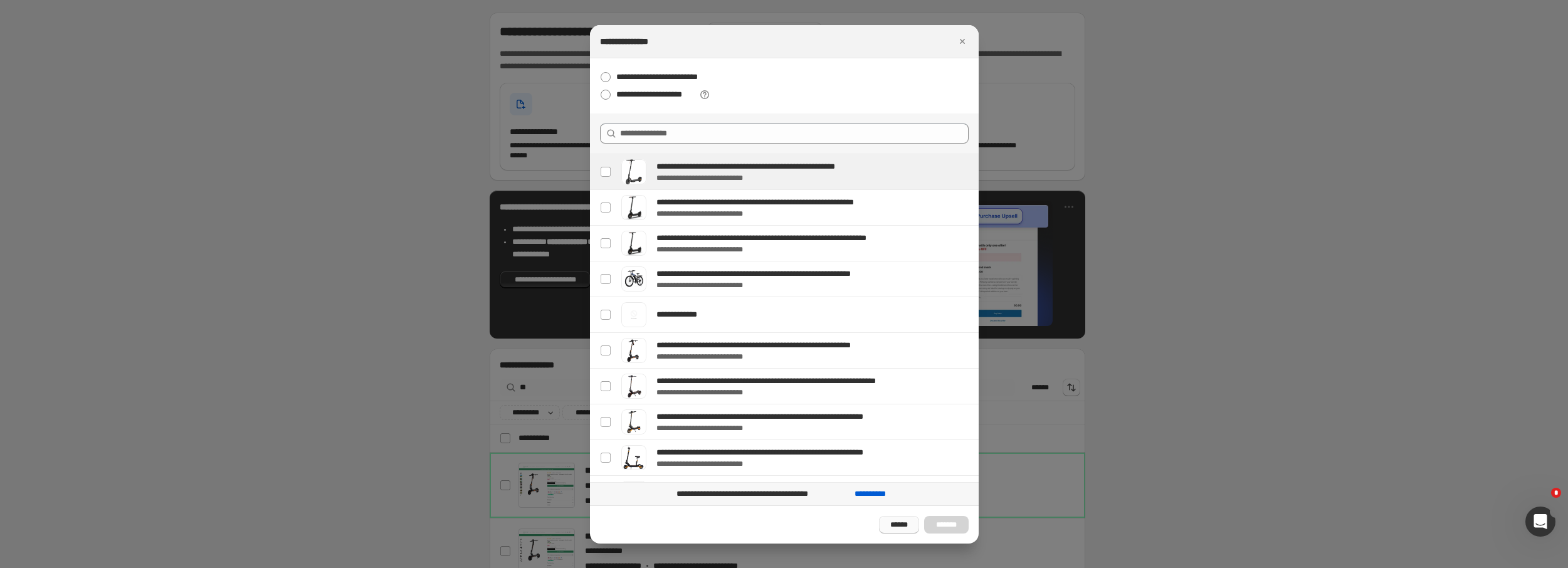 click on "******" at bounding box center [899, 525] 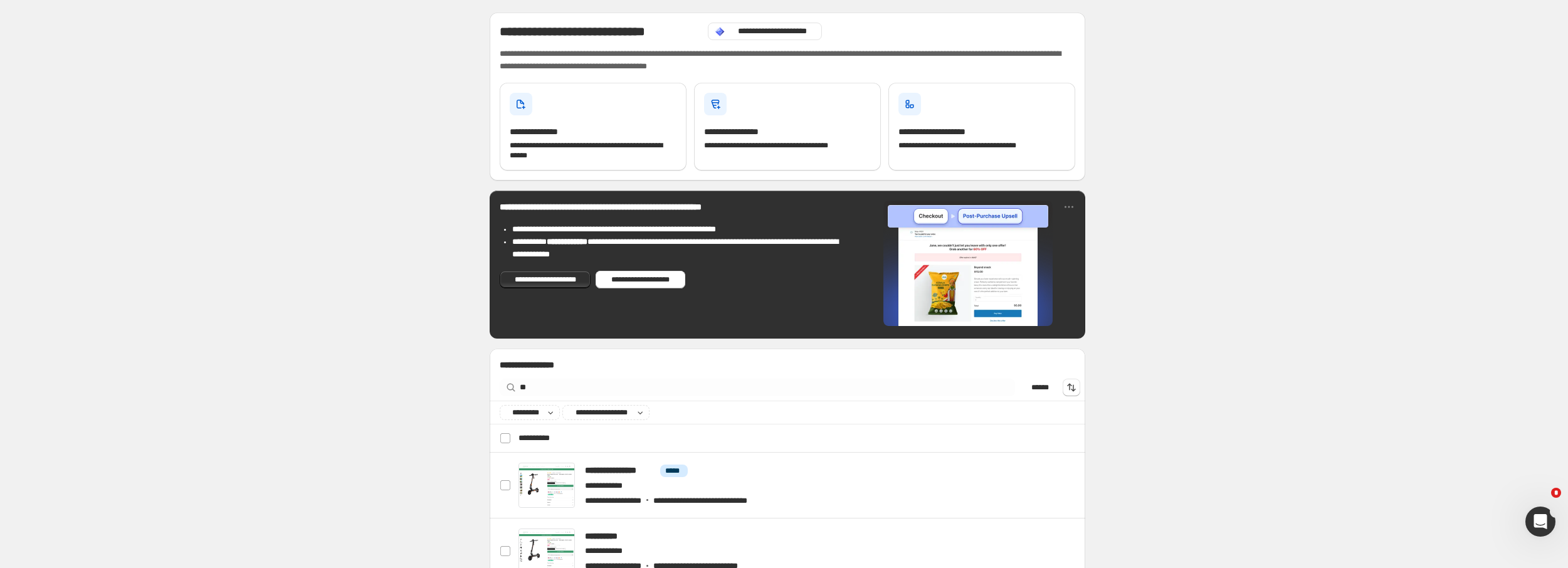 scroll, scrollTop: 188, scrollLeft: 0, axis: vertical 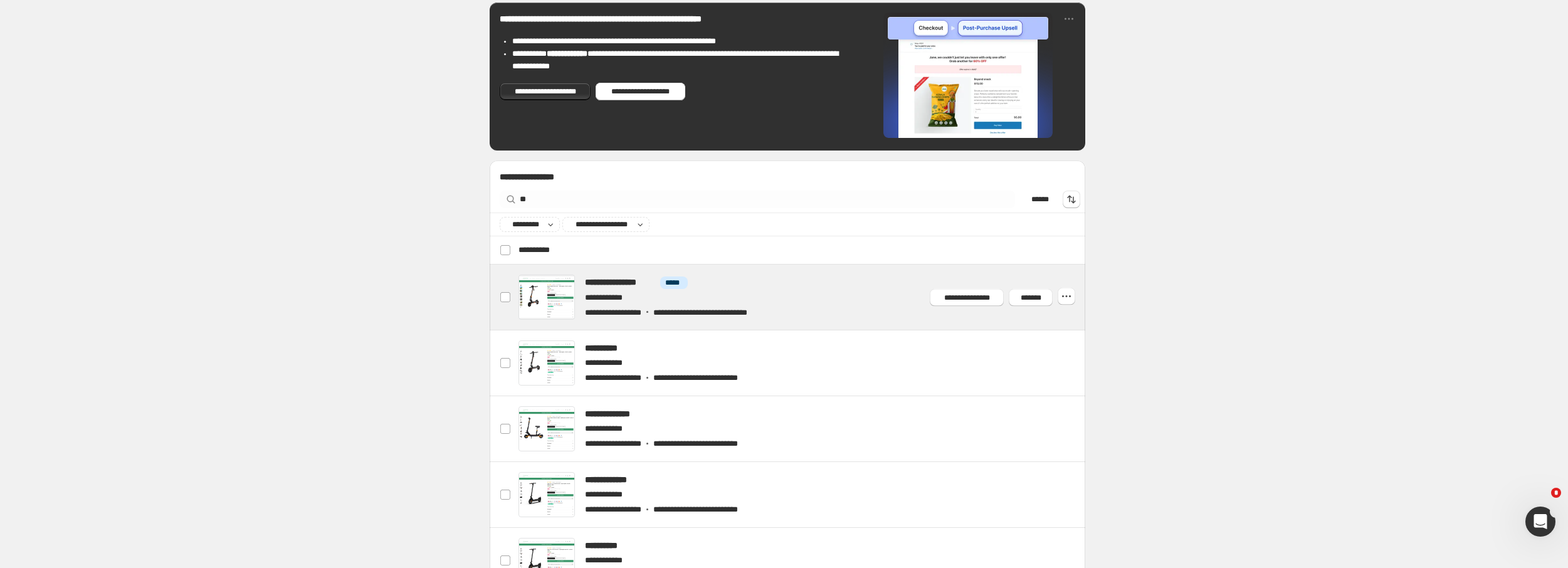 click at bounding box center (802, 297) 